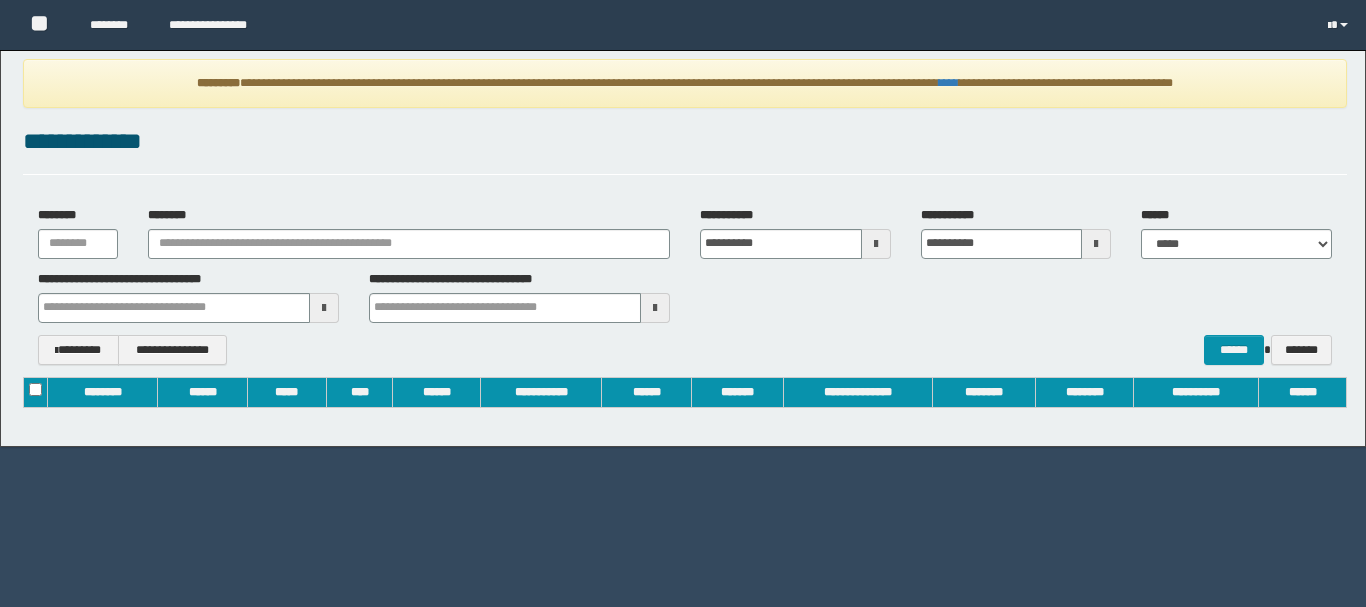 scroll, scrollTop: 0, scrollLeft: 0, axis: both 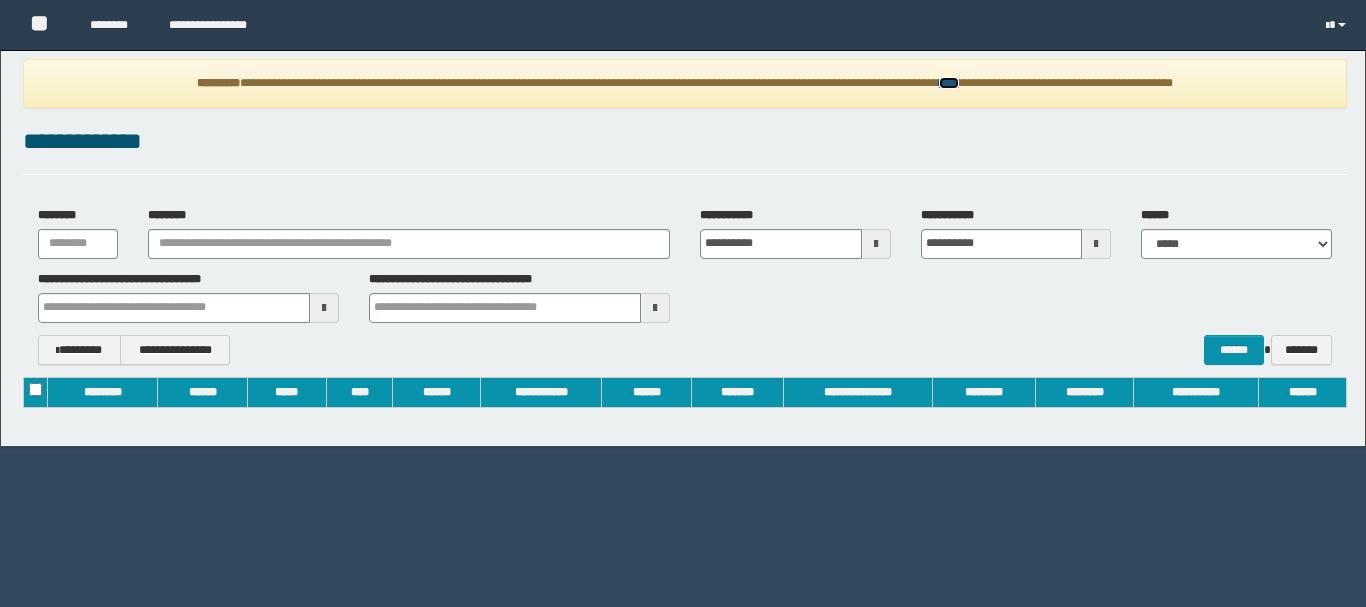 click on "****" at bounding box center (949, 83) 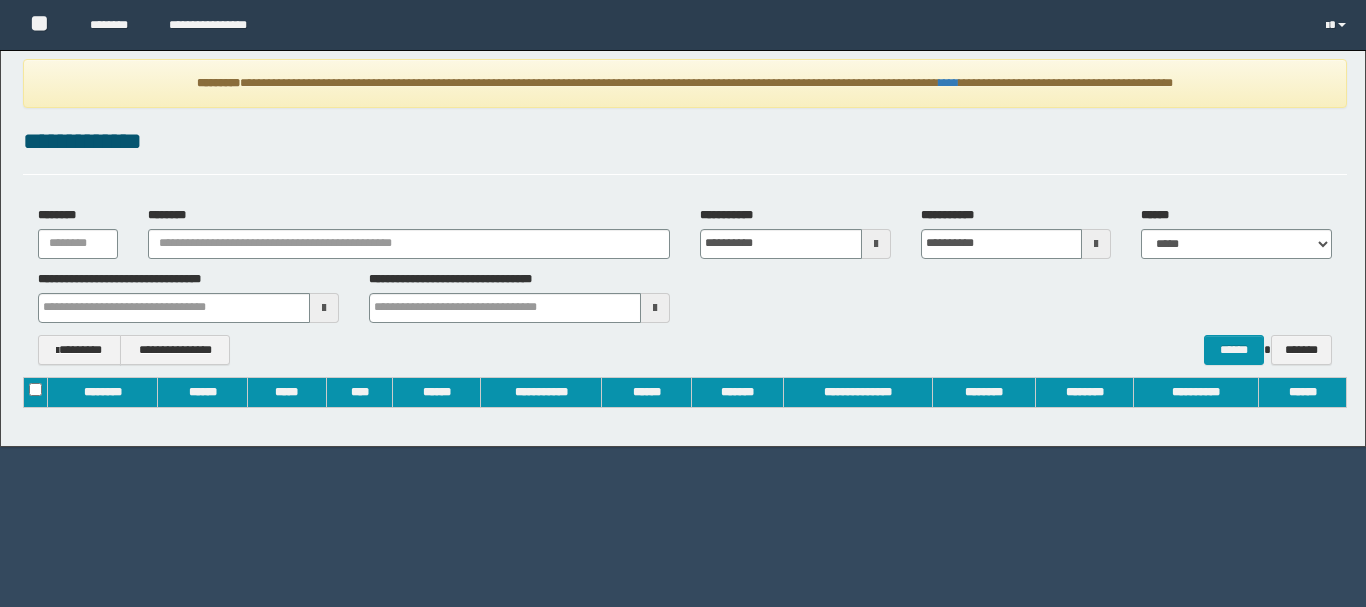 click on "**********" at bounding box center [685, 83] 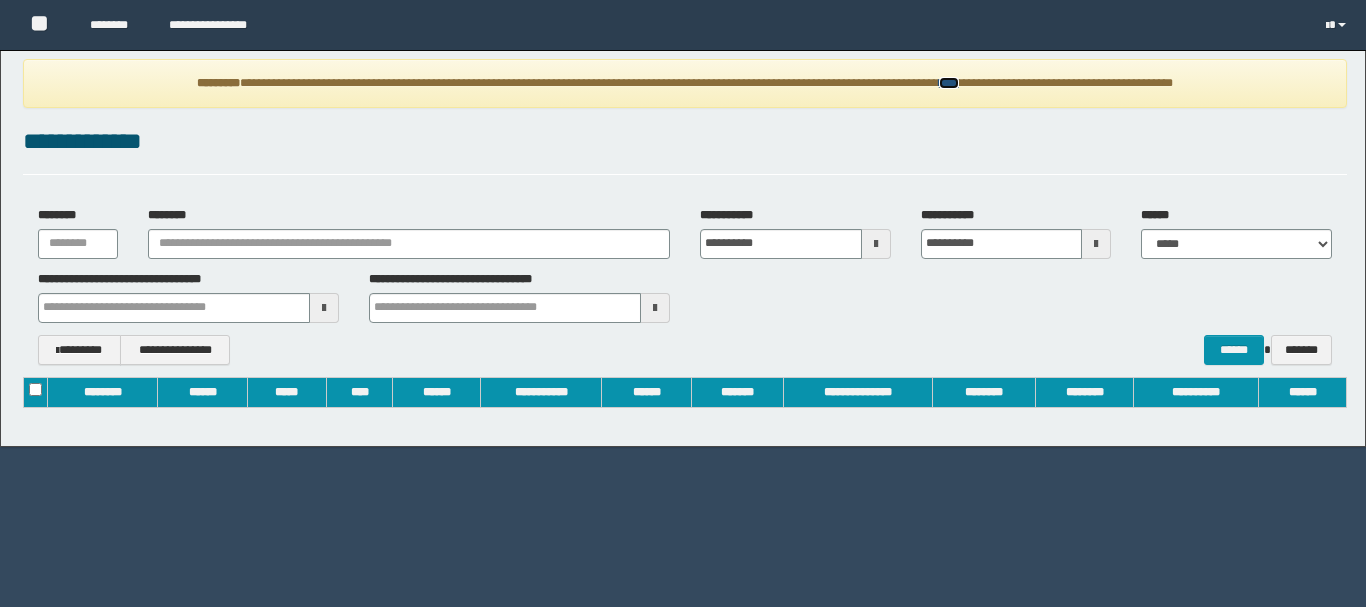 click on "****" at bounding box center [949, 83] 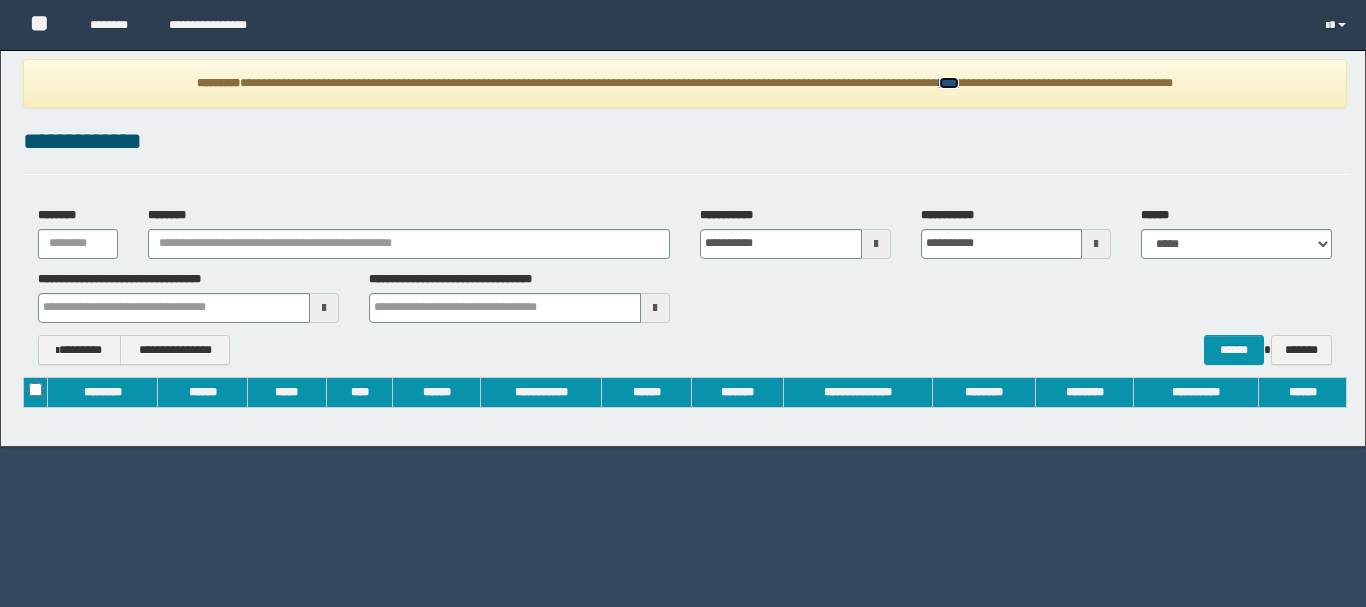 click on "****" at bounding box center (949, 83) 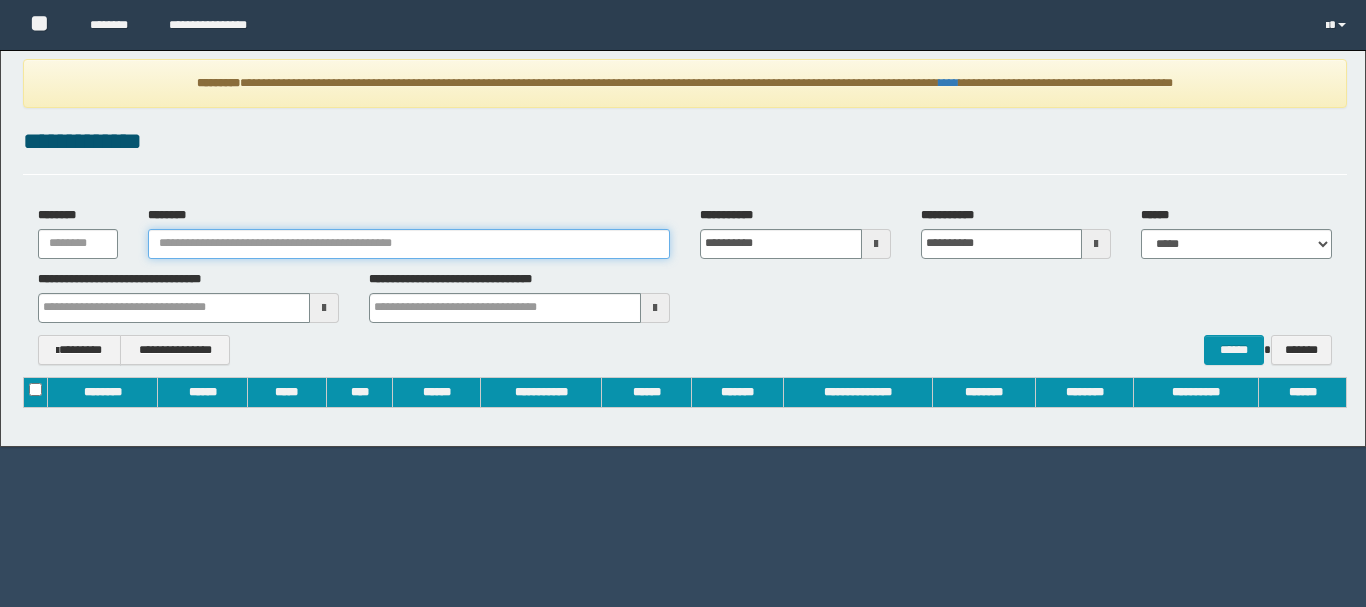 click on "********" at bounding box center [409, 244] 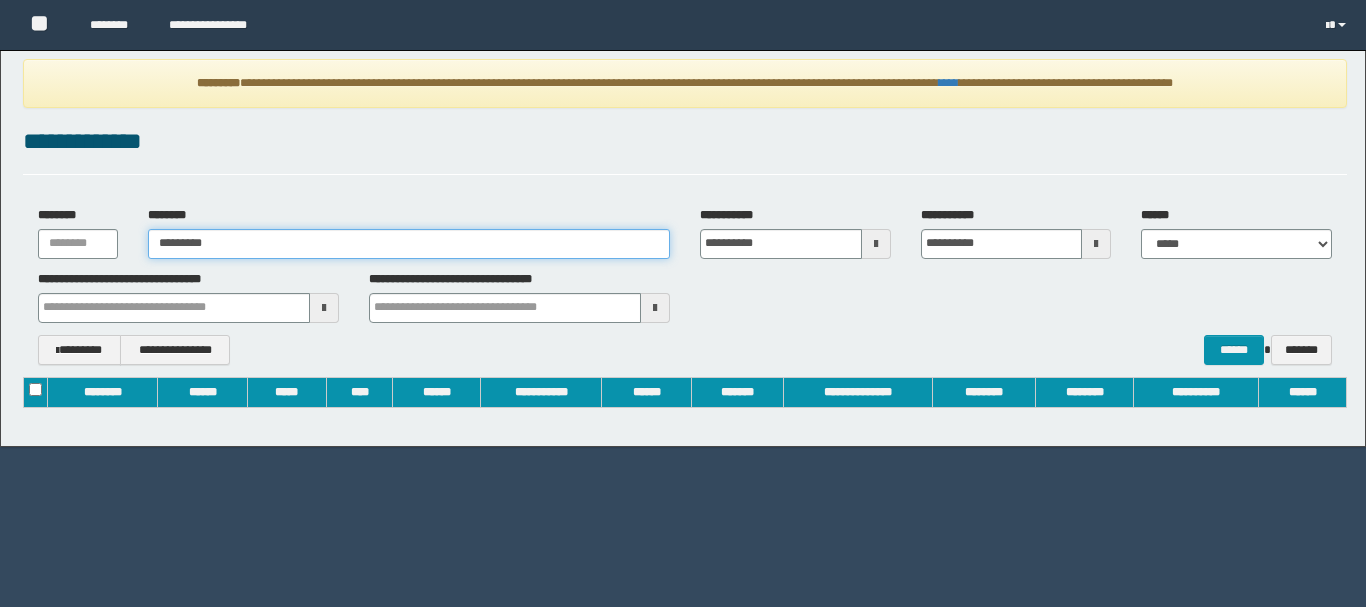 type on "*********" 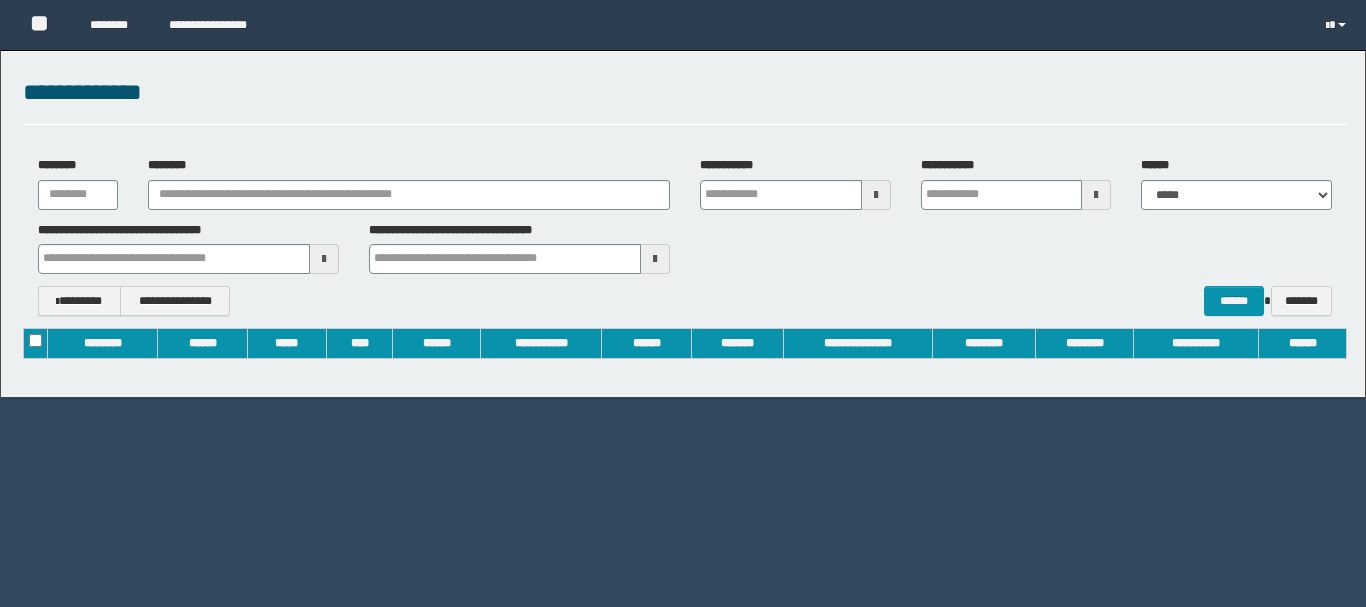 scroll, scrollTop: 0, scrollLeft: 0, axis: both 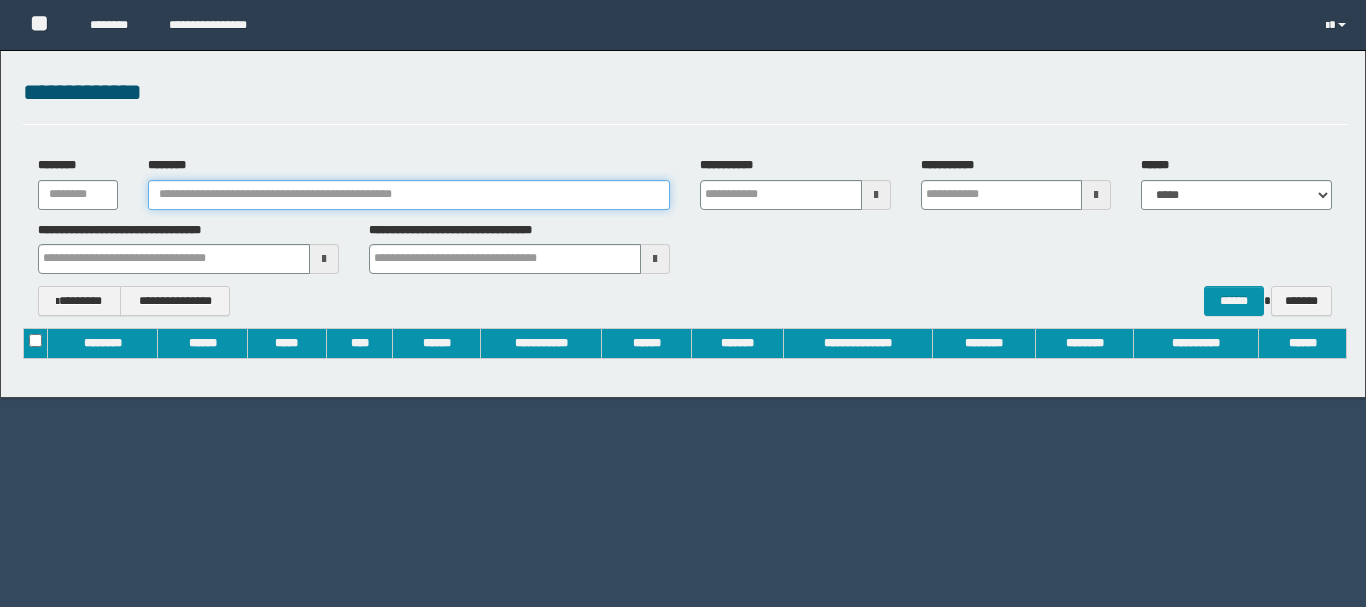 click on "********" at bounding box center [409, 195] 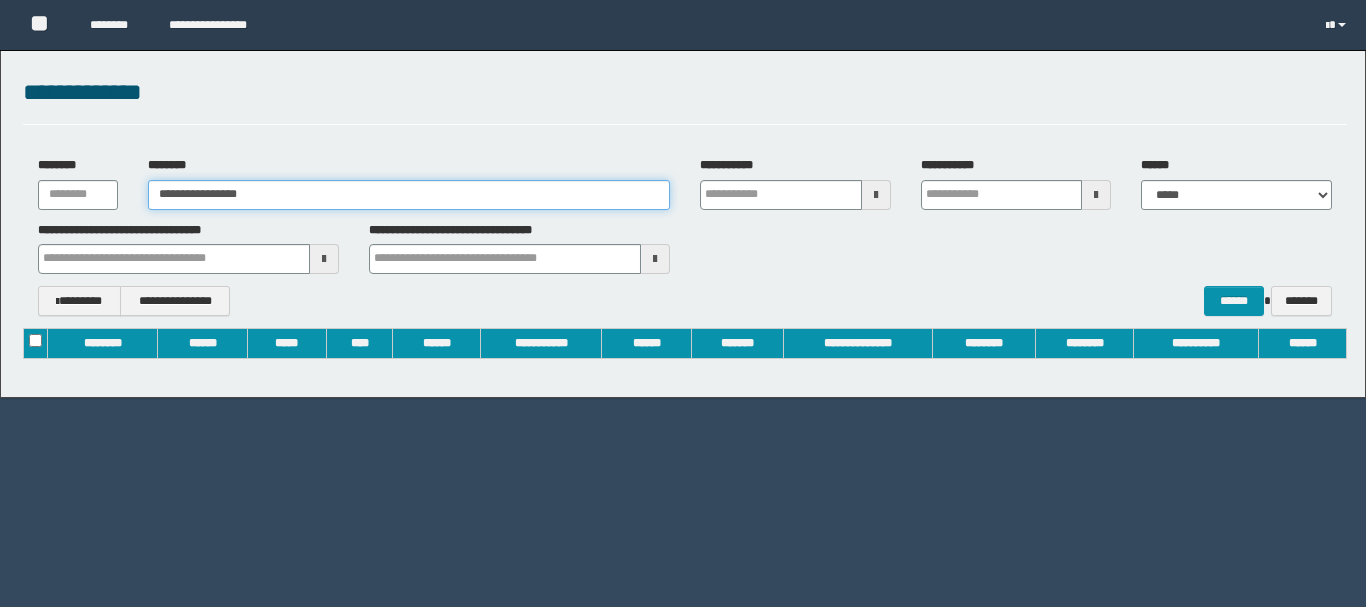 click on "**********" at bounding box center (409, 195) 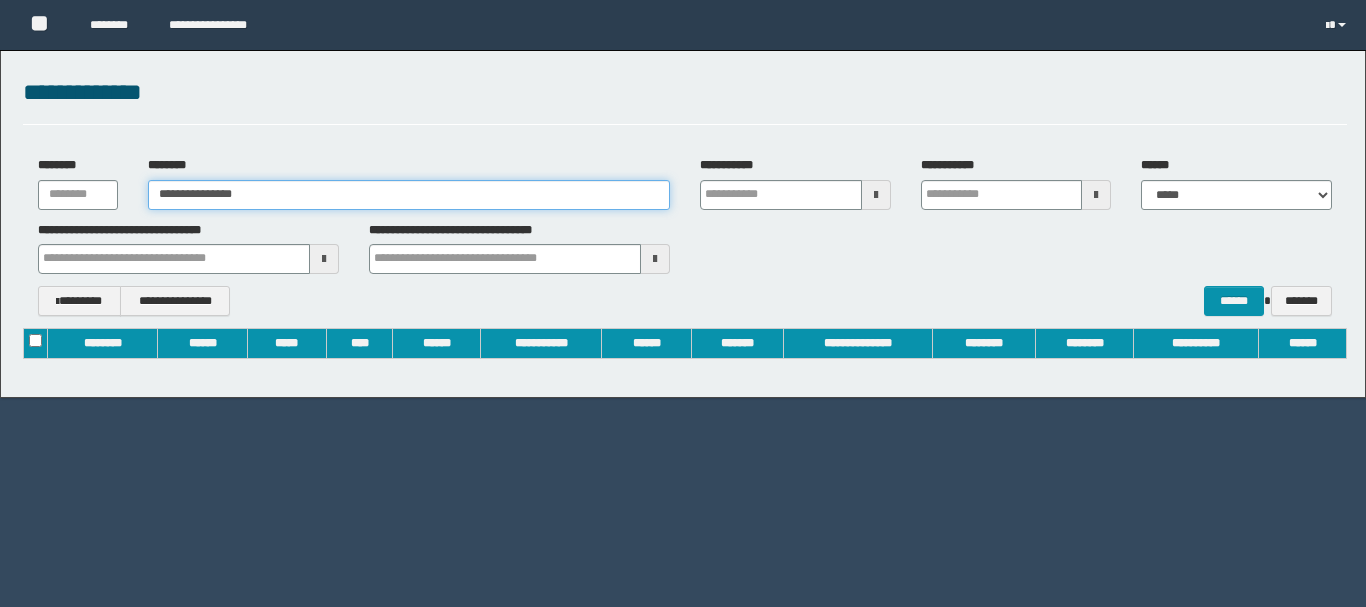 type on "**********" 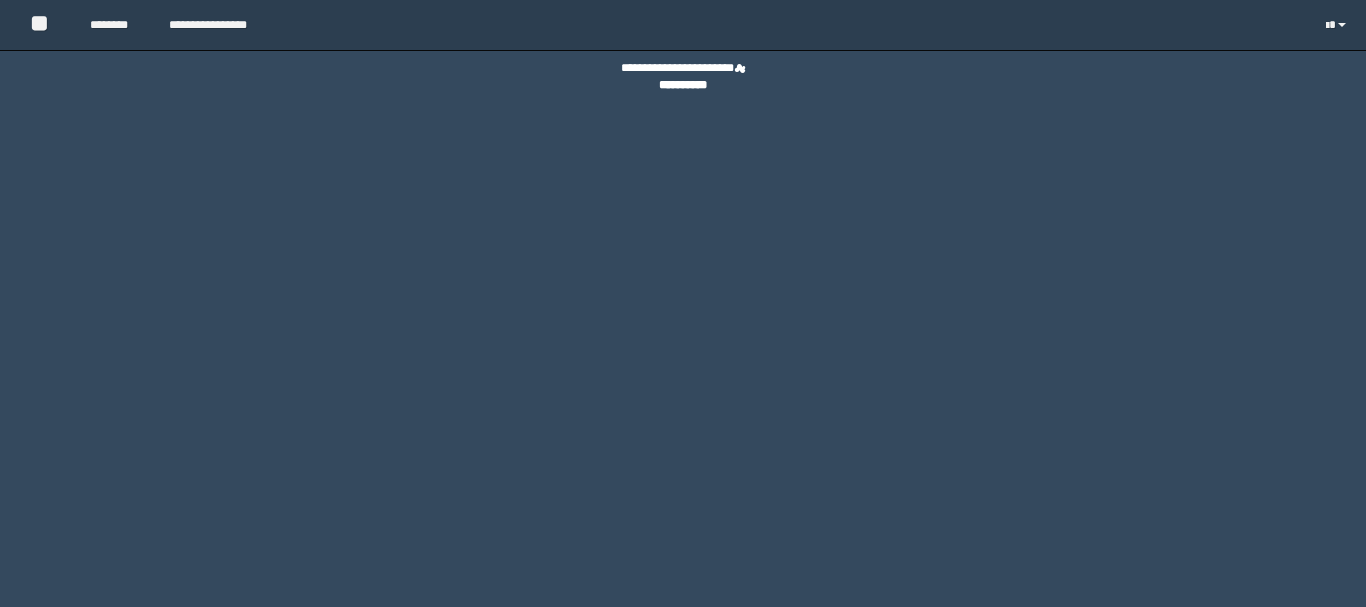 scroll, scrollTop: 0, scrollLeft: 0, axis: both 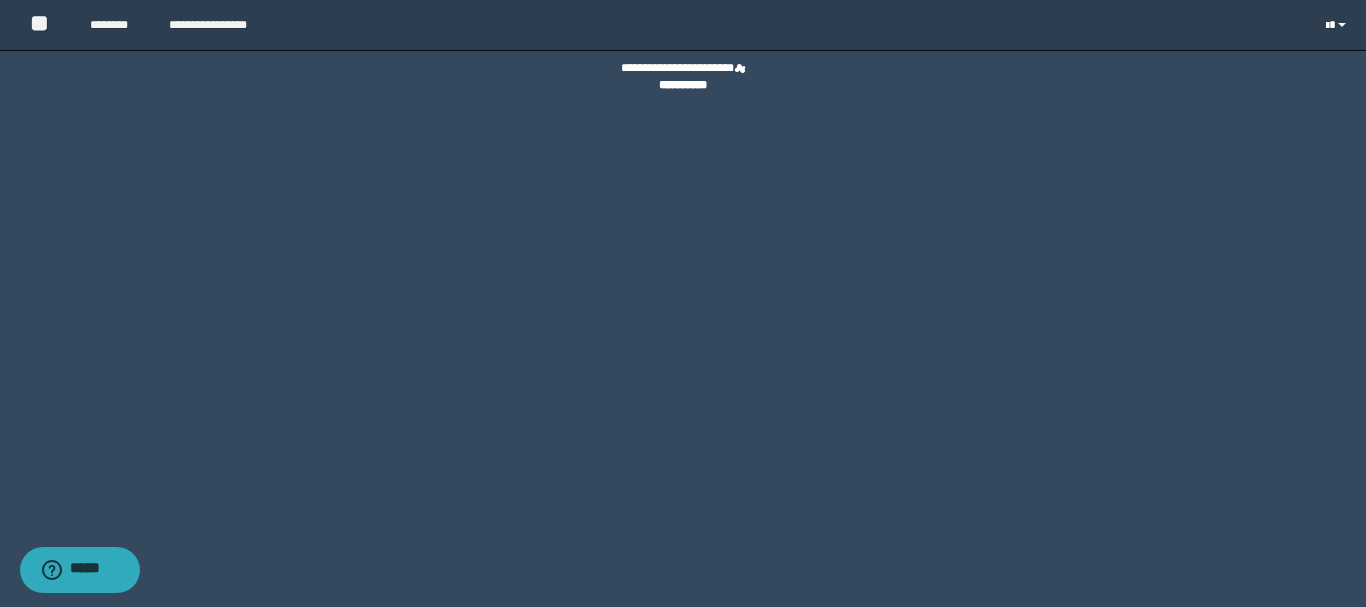 click at bounding box center [1338, 25] 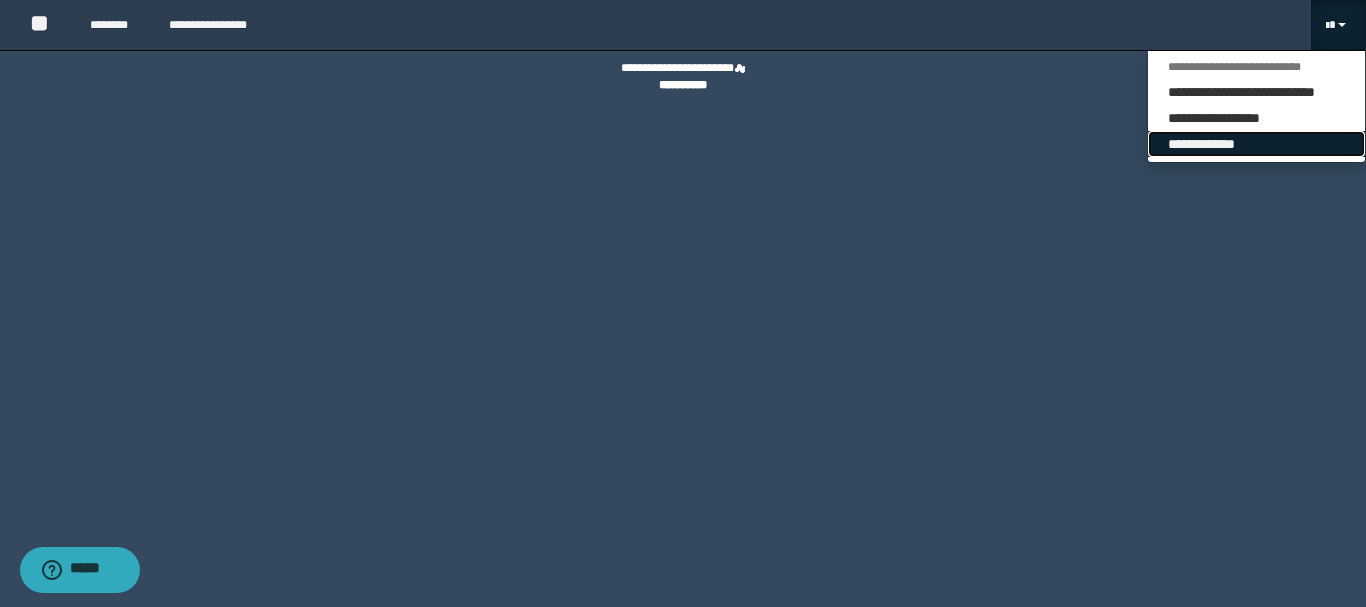 click on "**********" at bounding box center (1256, 144) 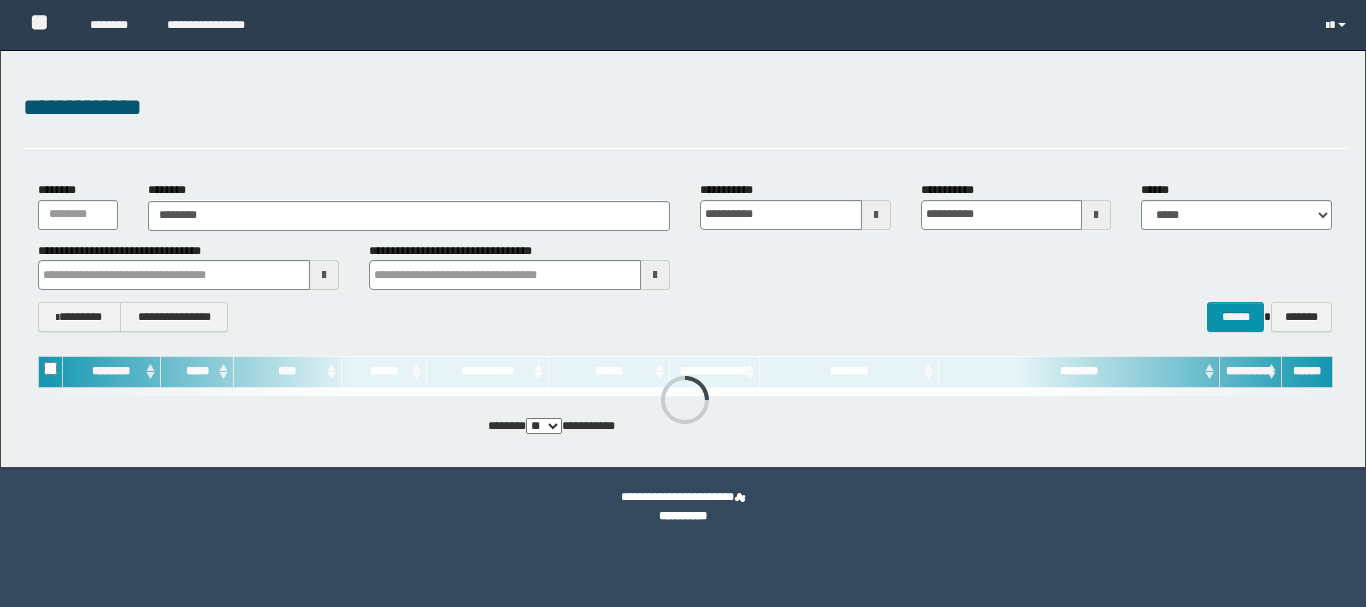 scroll, scrollTop: 0, scrollLeft: 0, axis: both 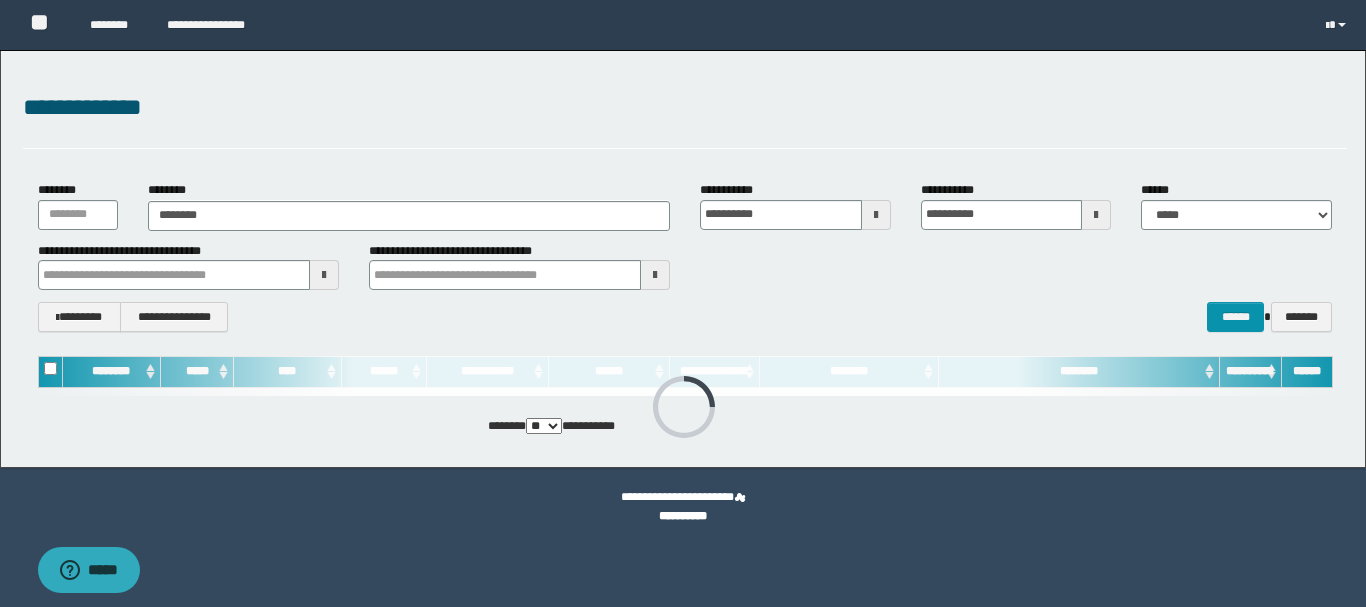 type on "*********" 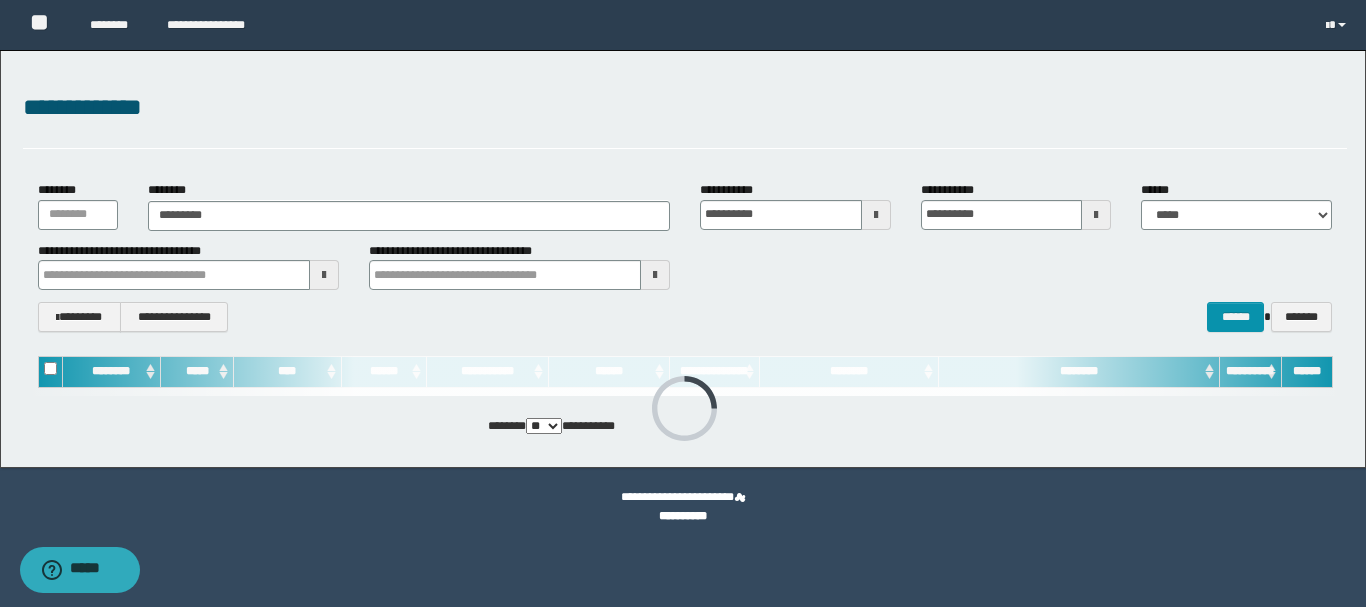 scroll, scrollTop: 0, scrollLeft: 0, axis: both 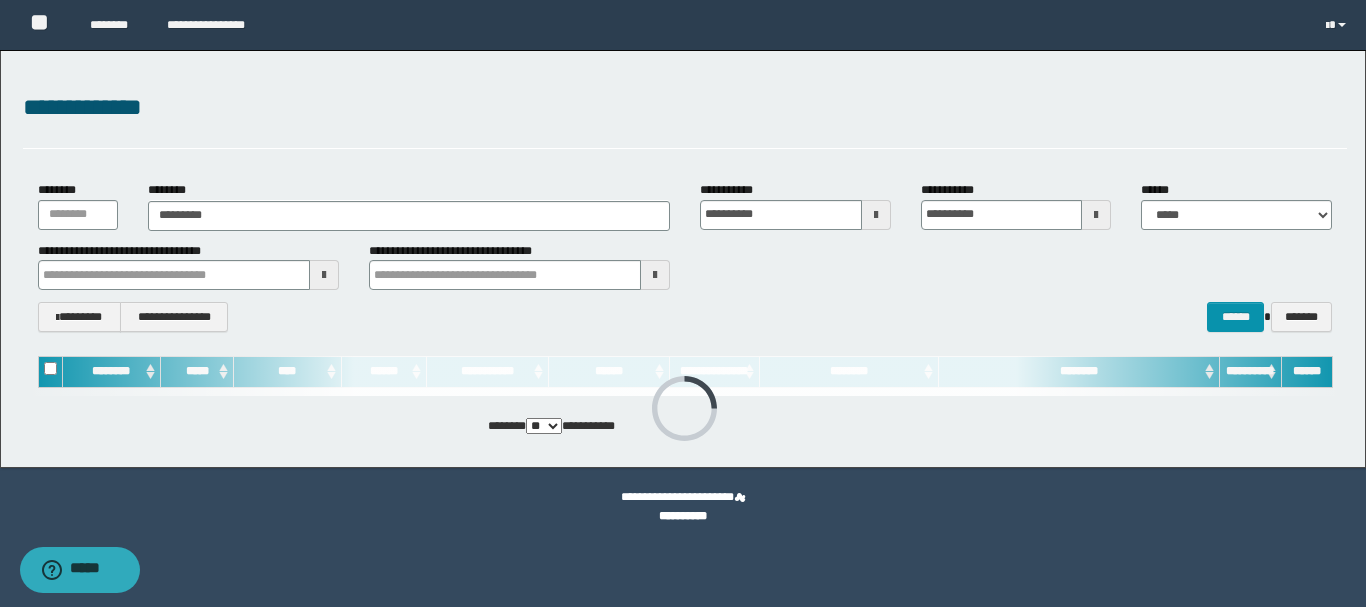 type on "*********" 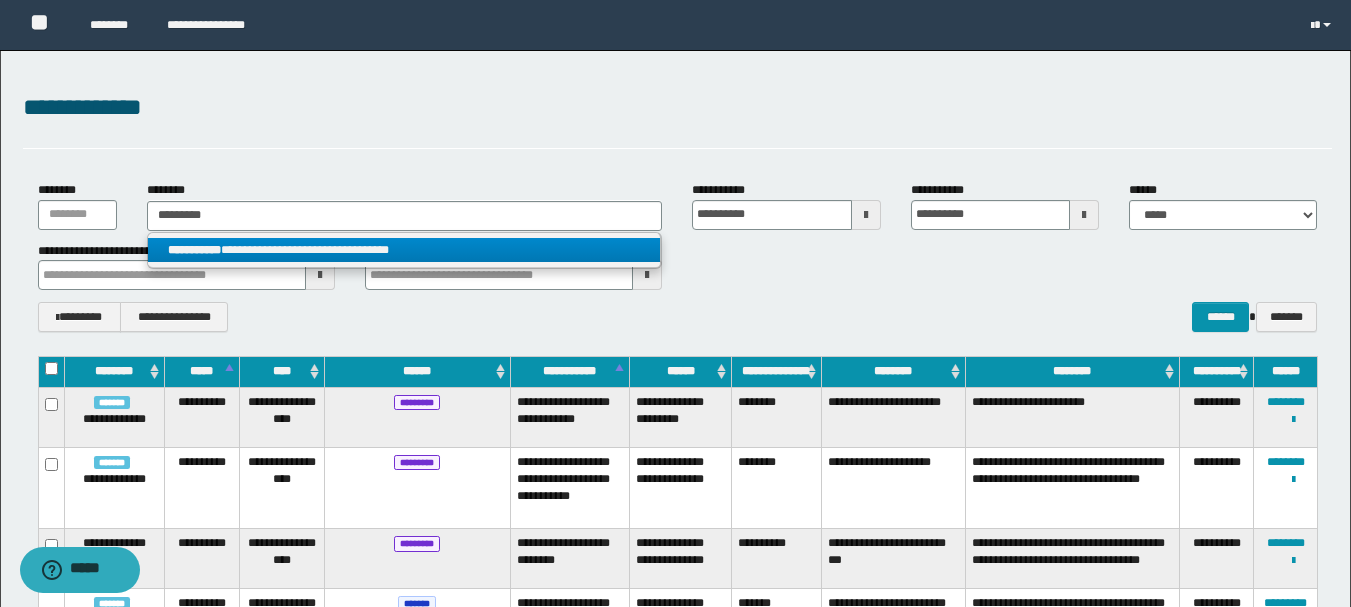 type on "*********" 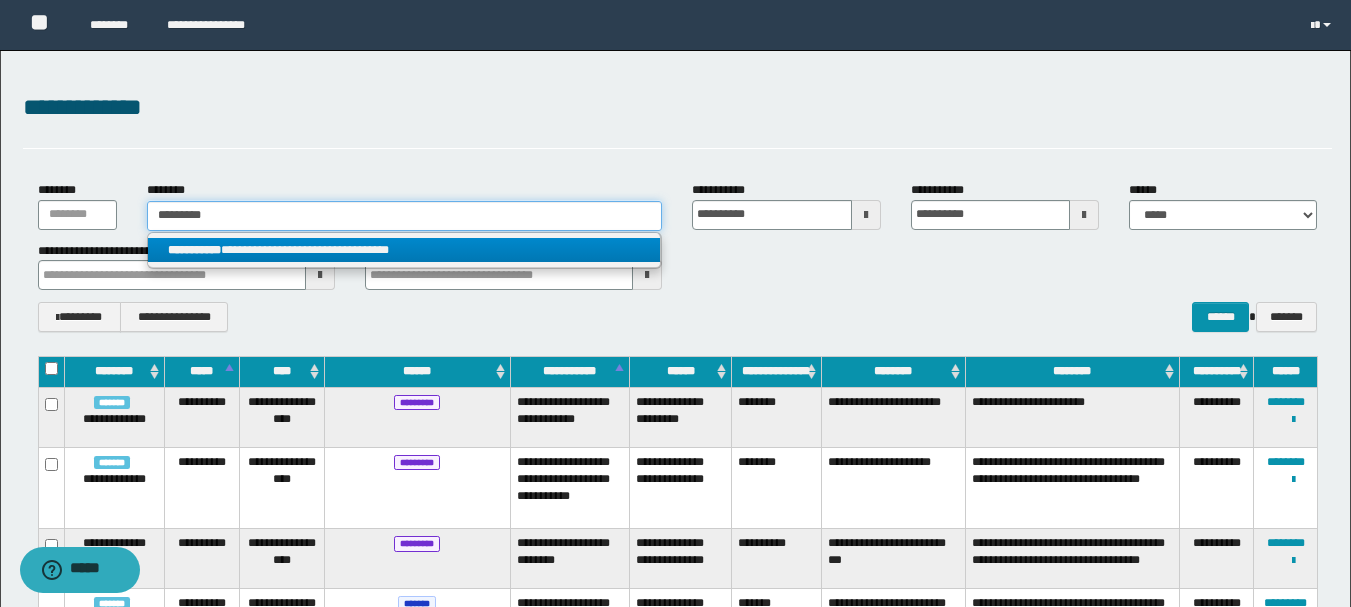 type 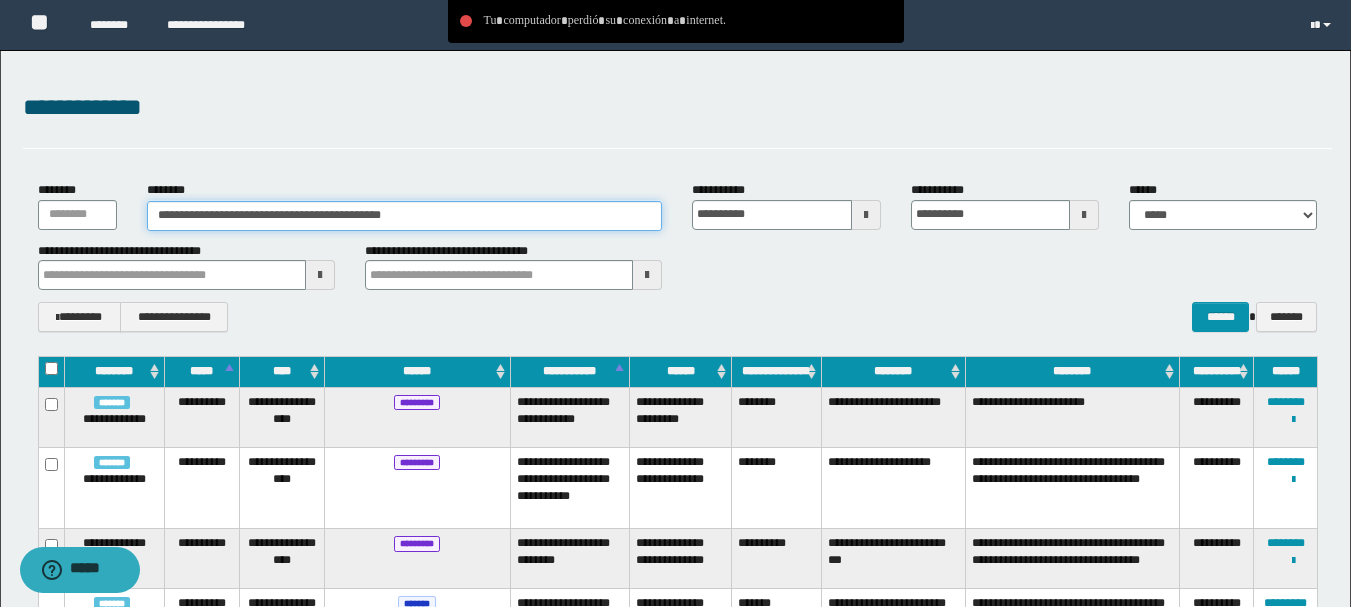 click on "**********" at bounding box center [405, 216] 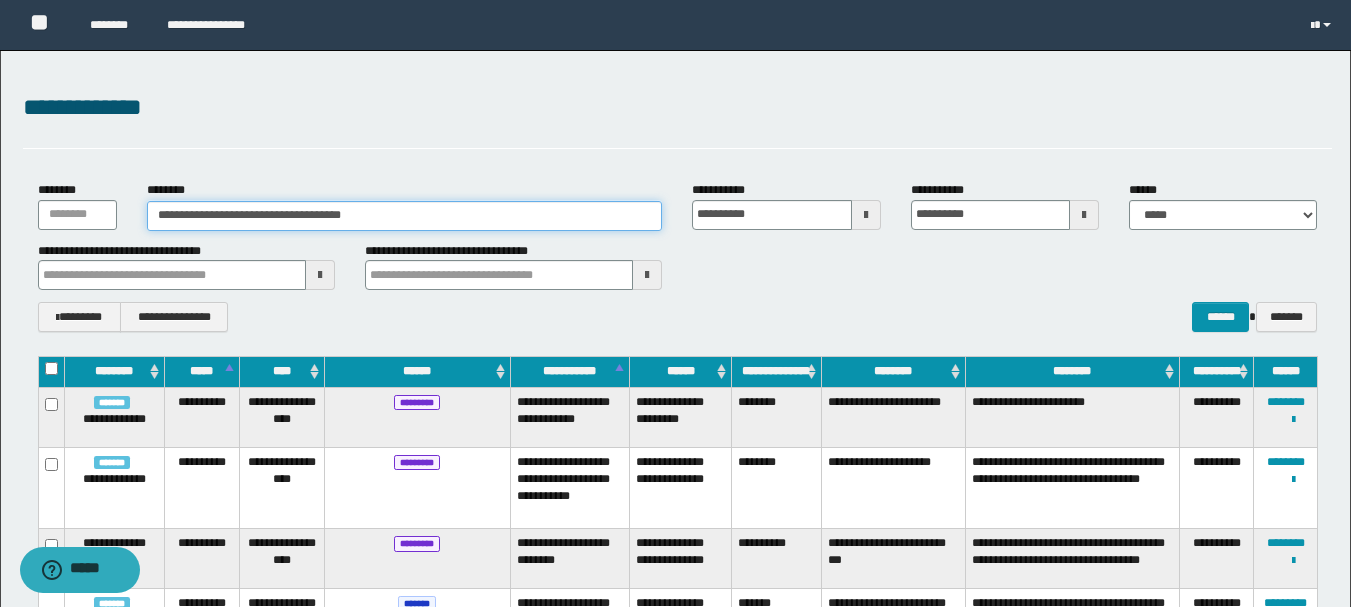 drag, startPoint x: 238, startPoint y: 218, endPoint x: 0, endPoint y: 223, distance: 238.05252 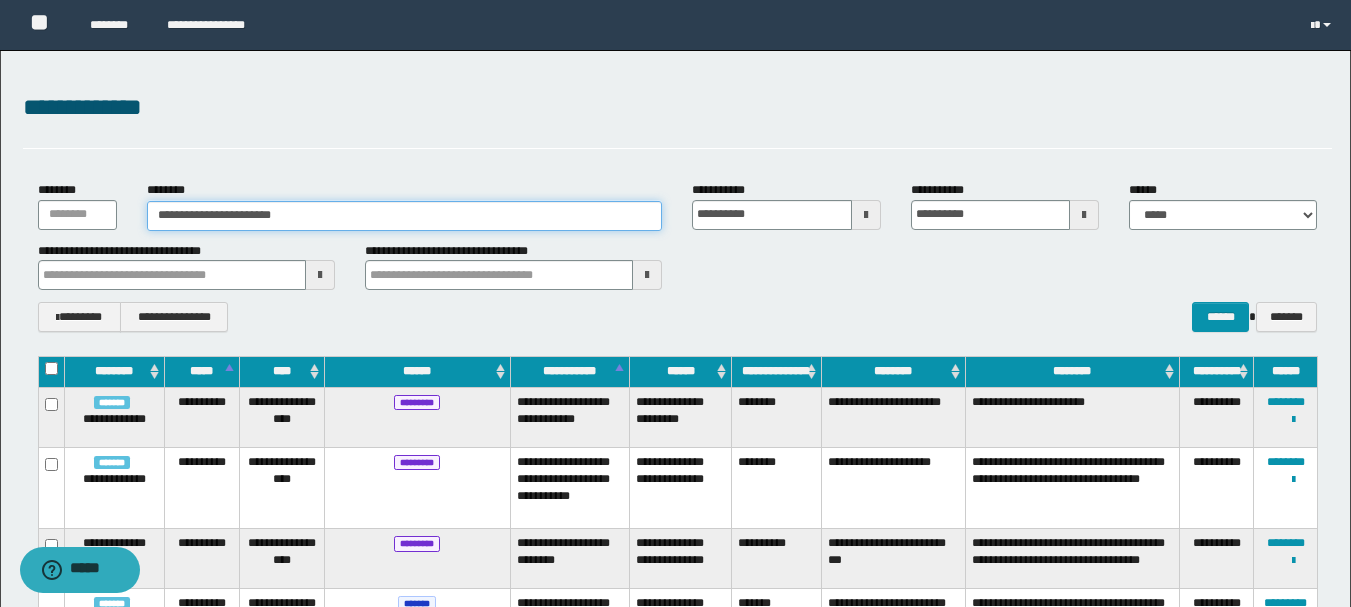 click on "**********" at bounding box center (405, 216) 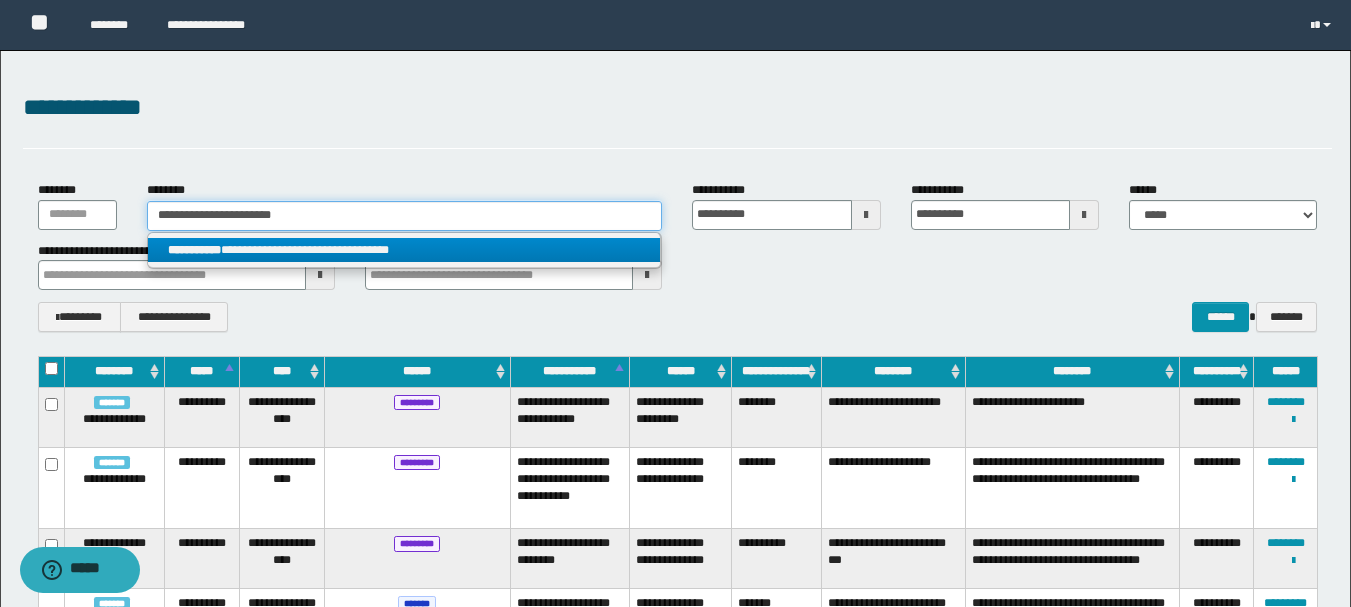 type on "**********" 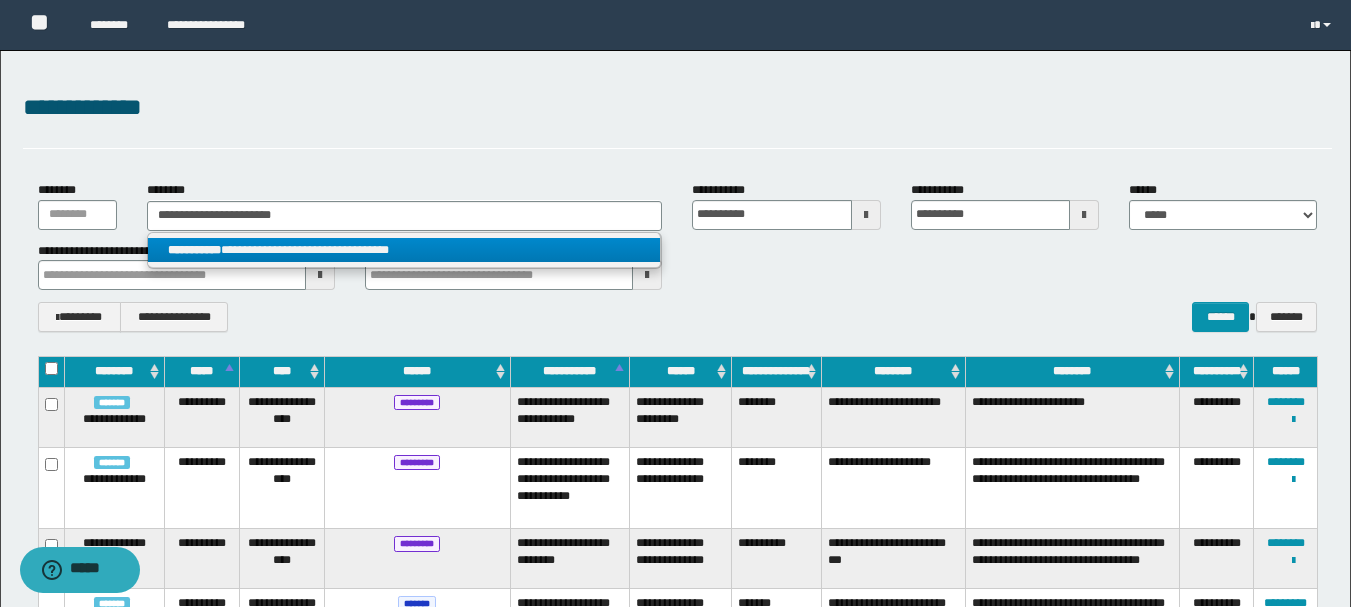click on "**********" at bounding box center [404, 250] 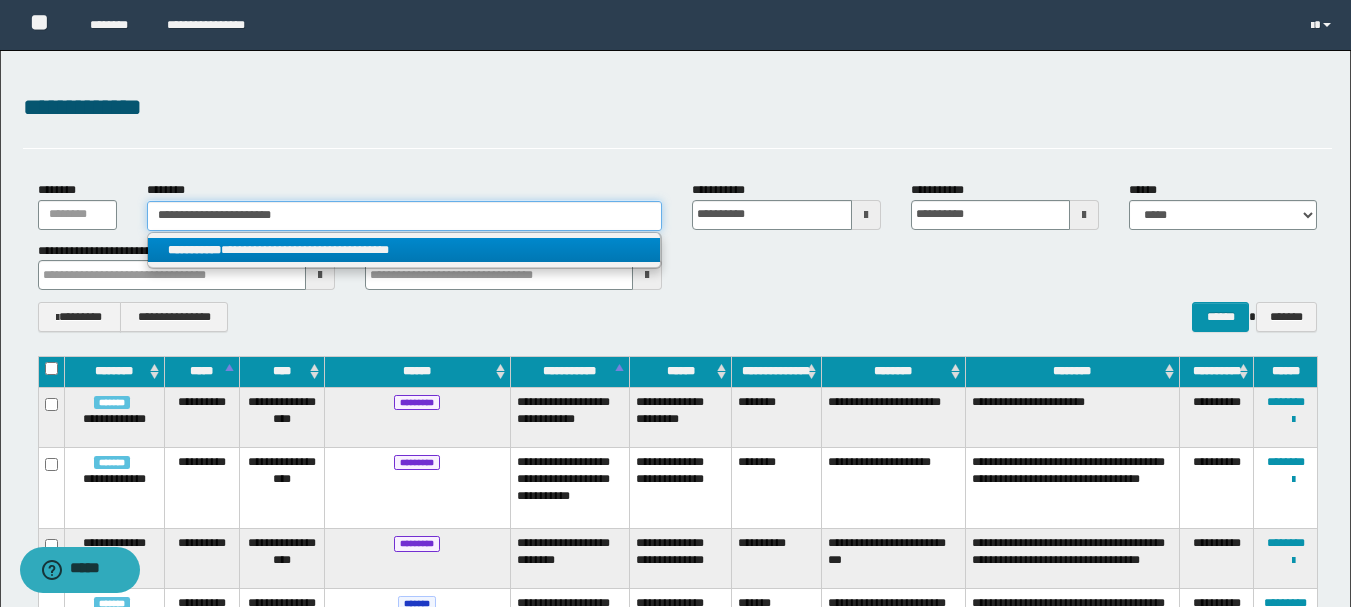 type 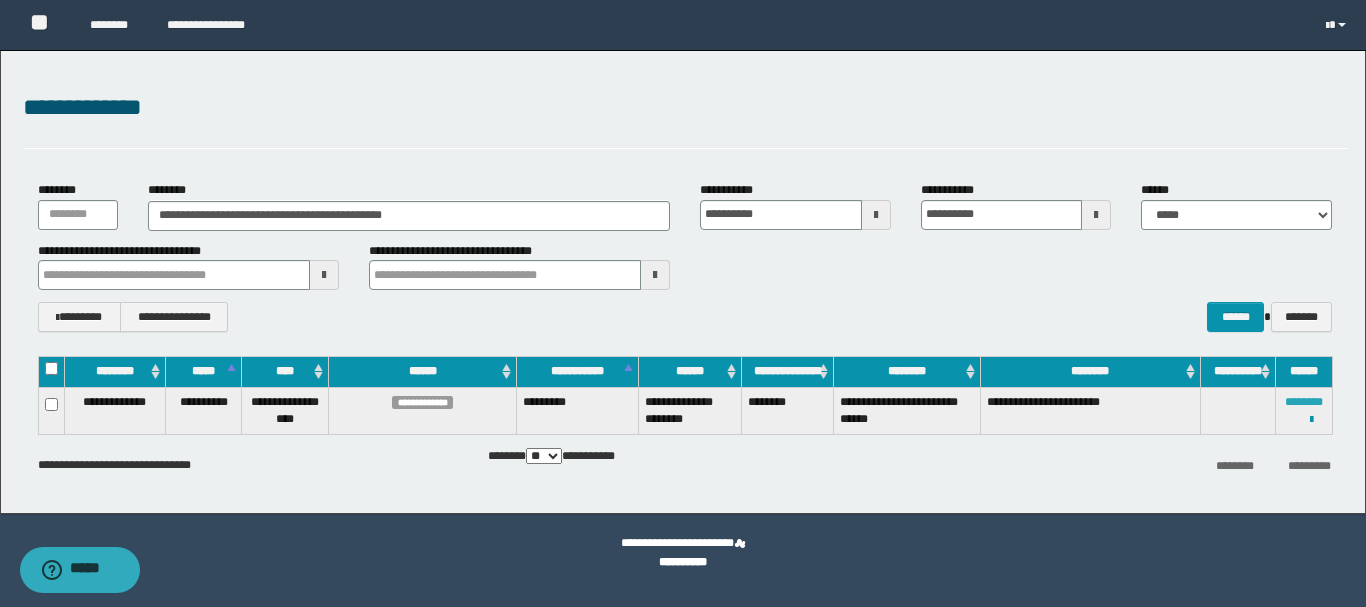 click on "********" at bounding box center (1304, 402) 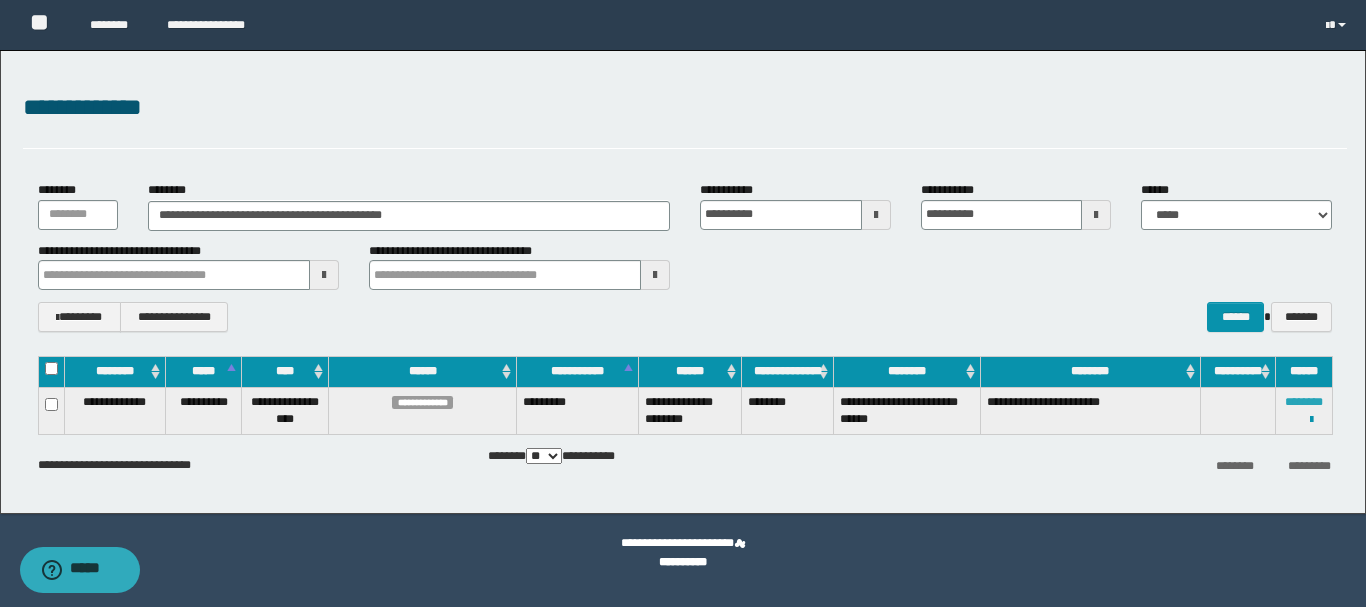 click on "********" at bounding box center [1304, 402] 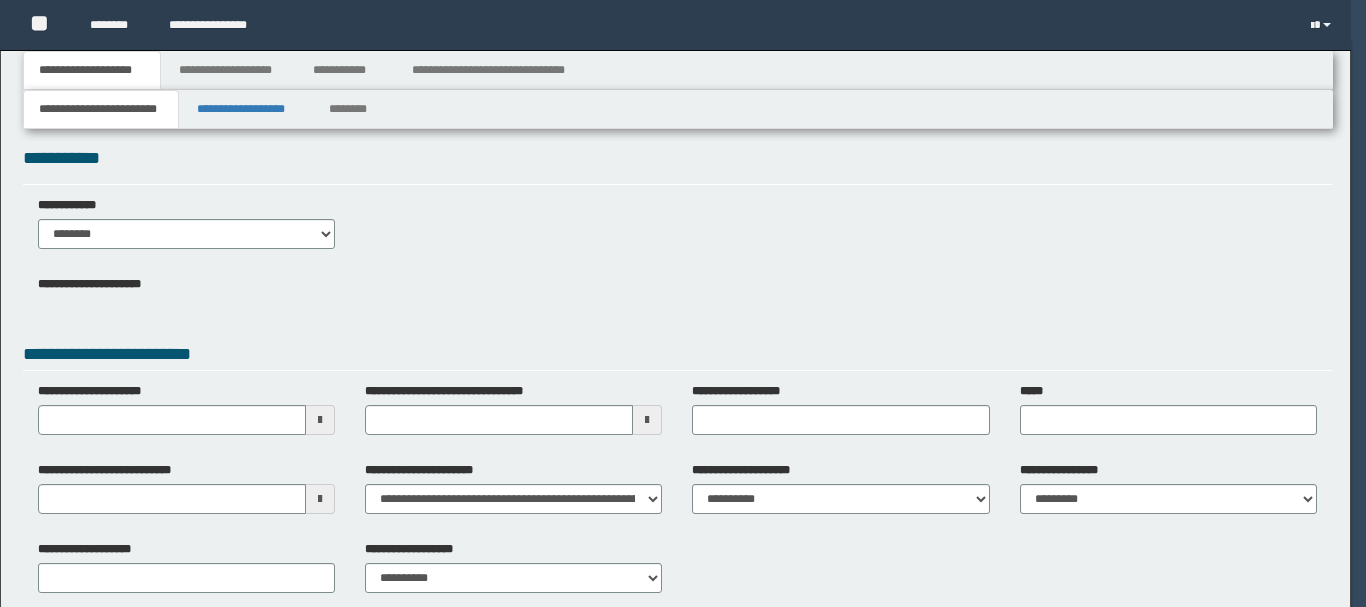 scroll, scrollTop: 0, scrollLeft: 0, axis: both 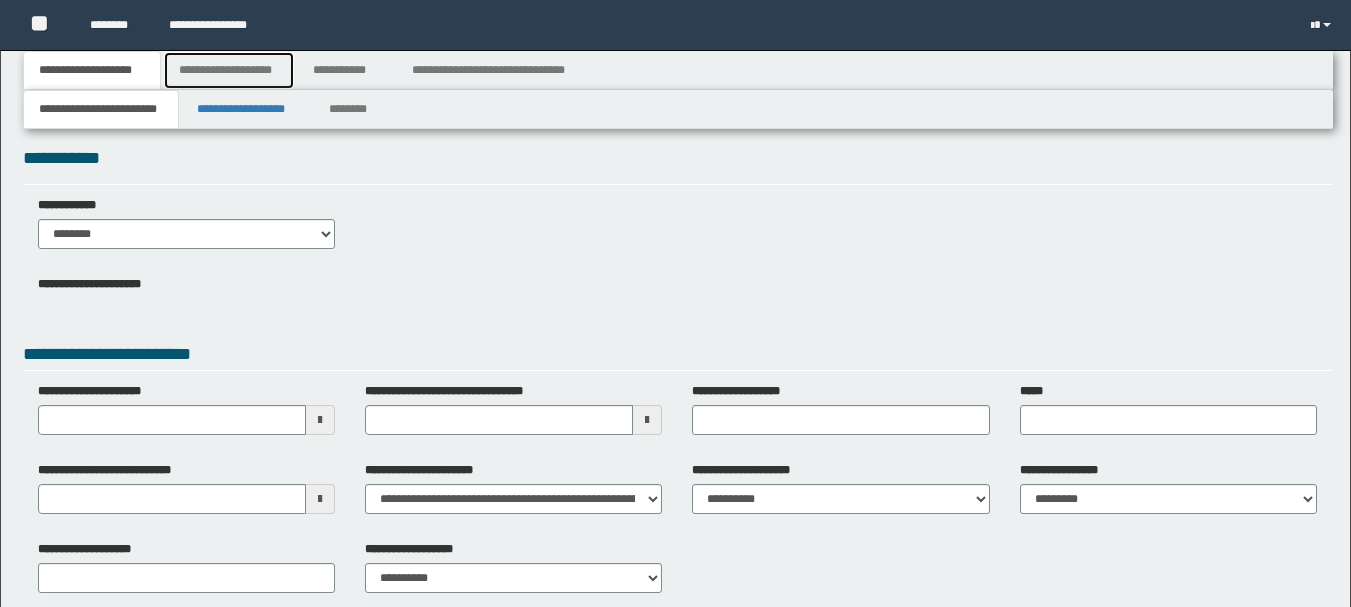 click on "**********" at bounding box center (229, 70) 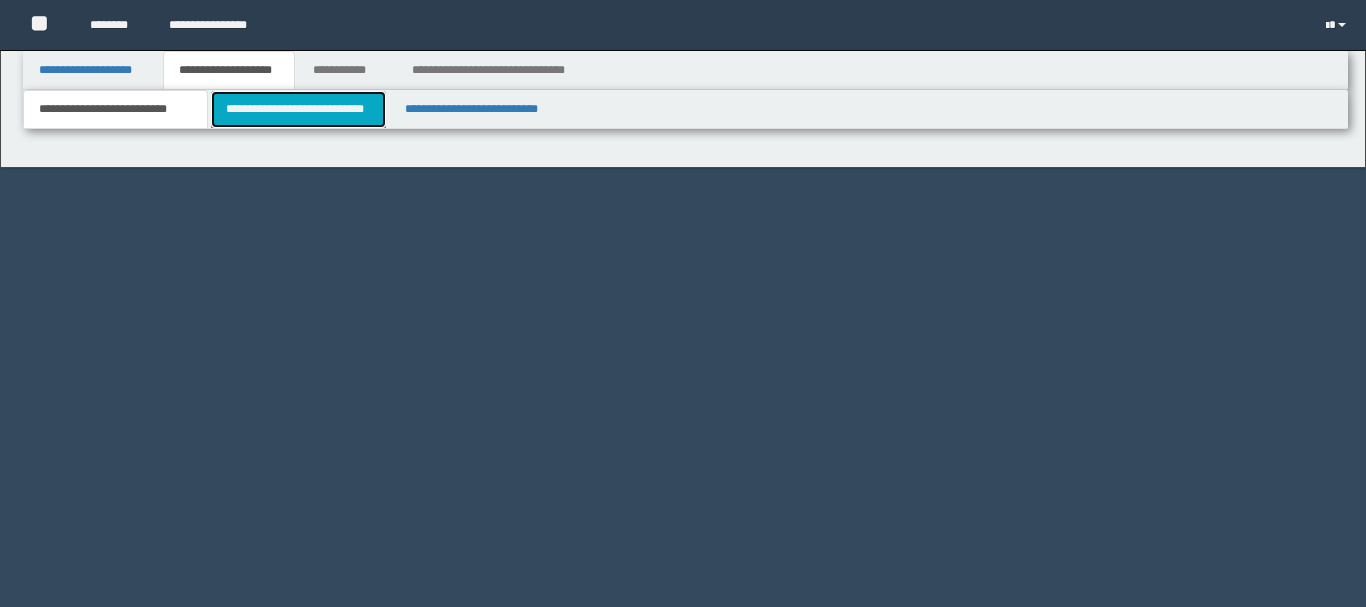 click on "**********" at bounding box center (298, 109) 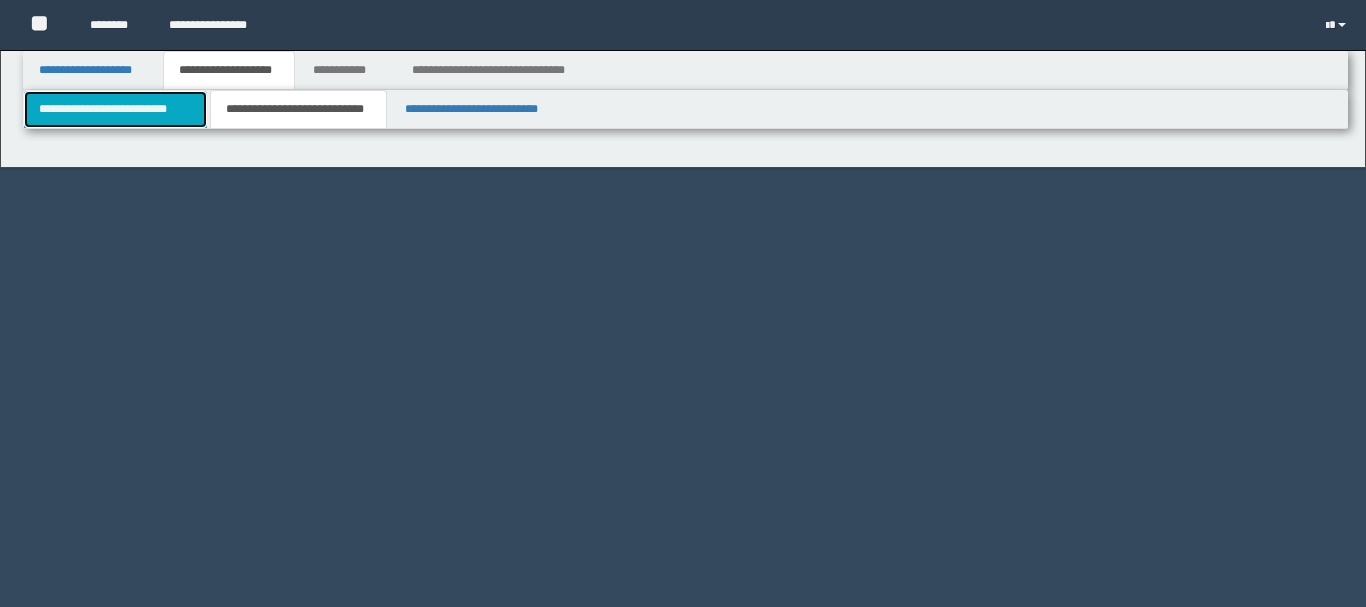 click on "**********" at bounding box center [115, 109] 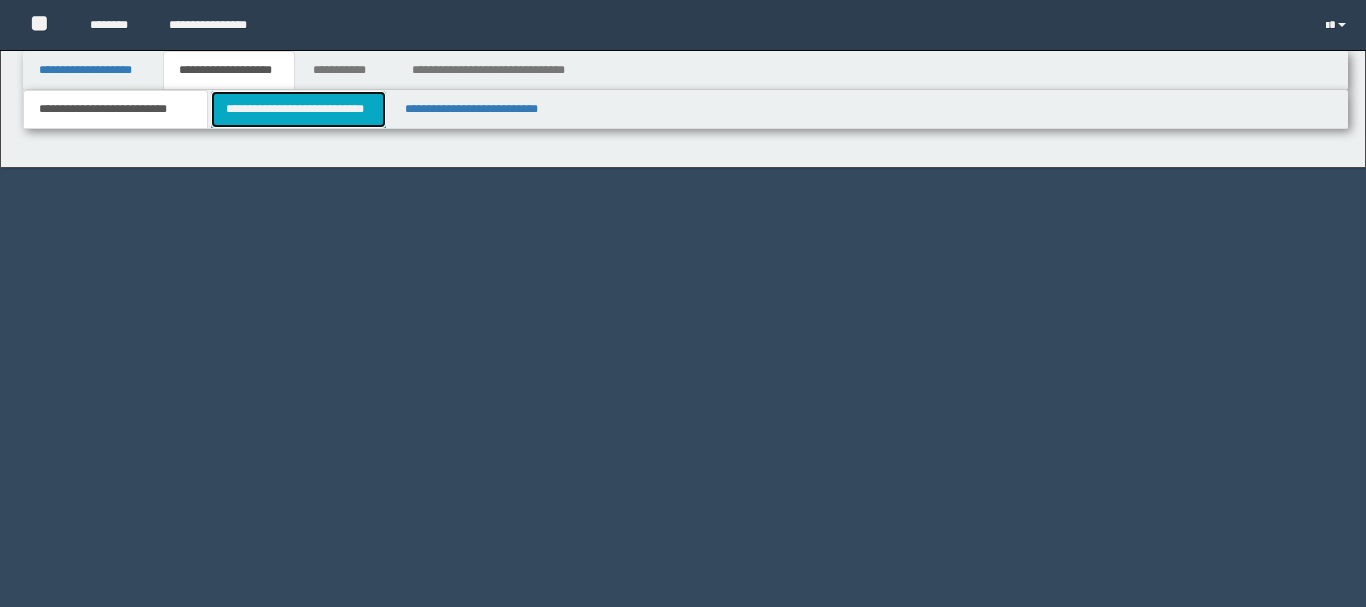 click on "**********" at bounding box center (298, 109) 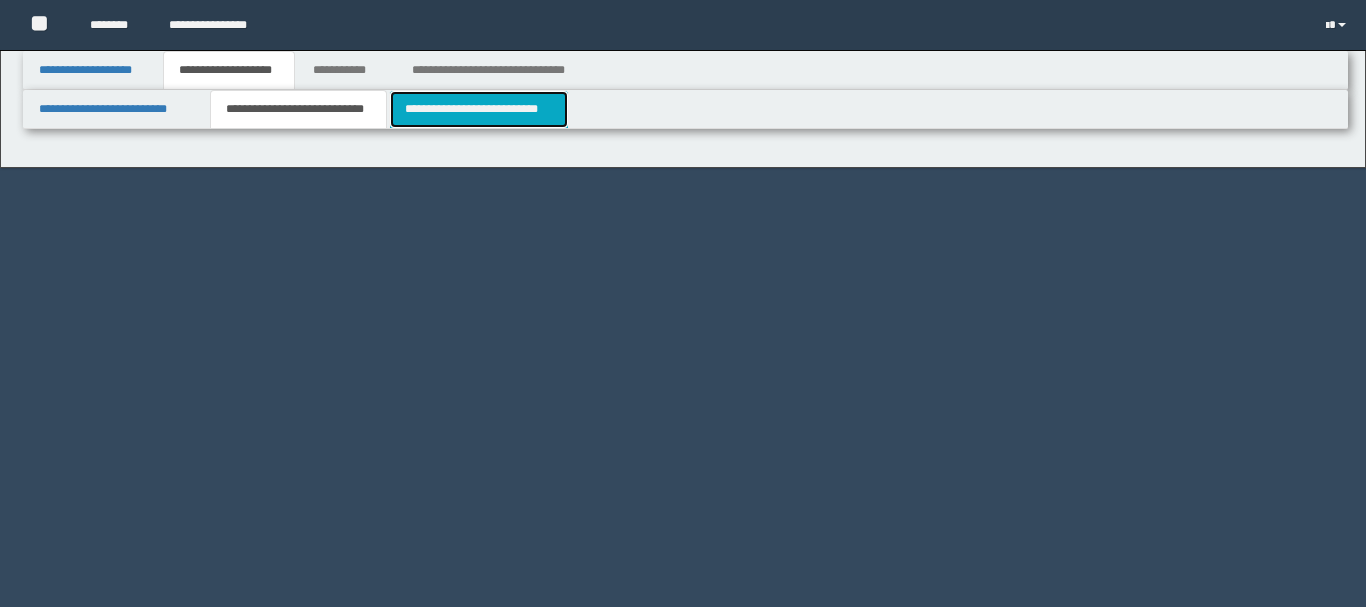 click on "**********" at bounding box center [479, 109] 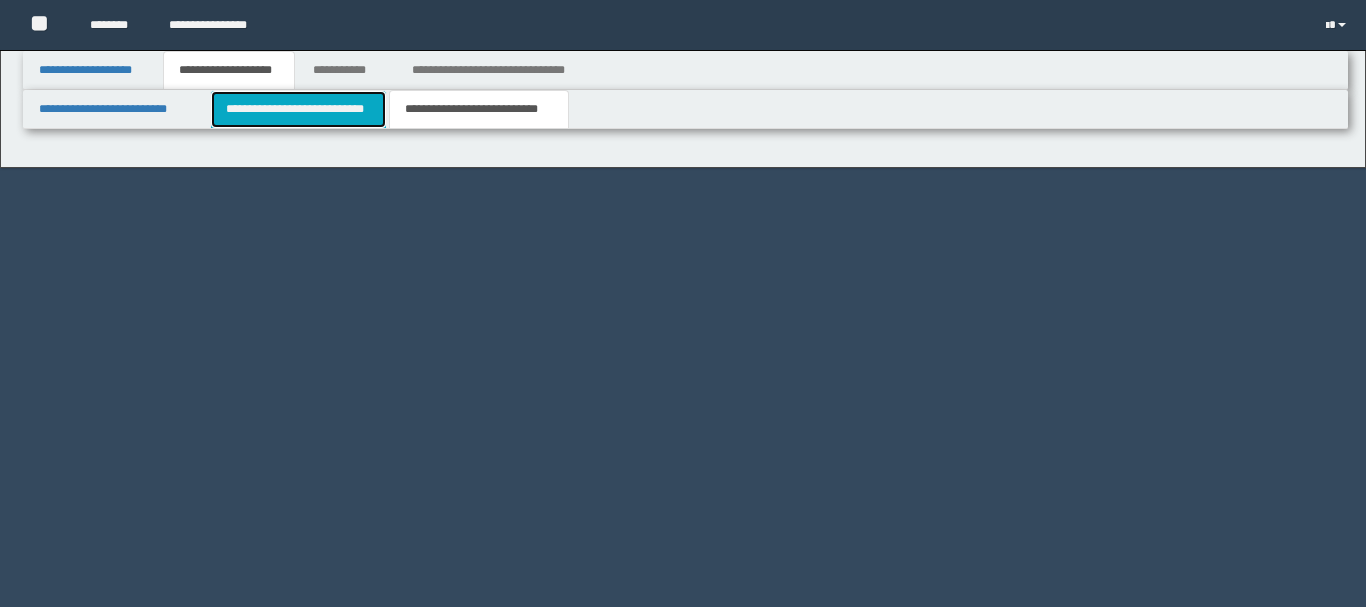 click on "**********" at bounding box center (298, 109) 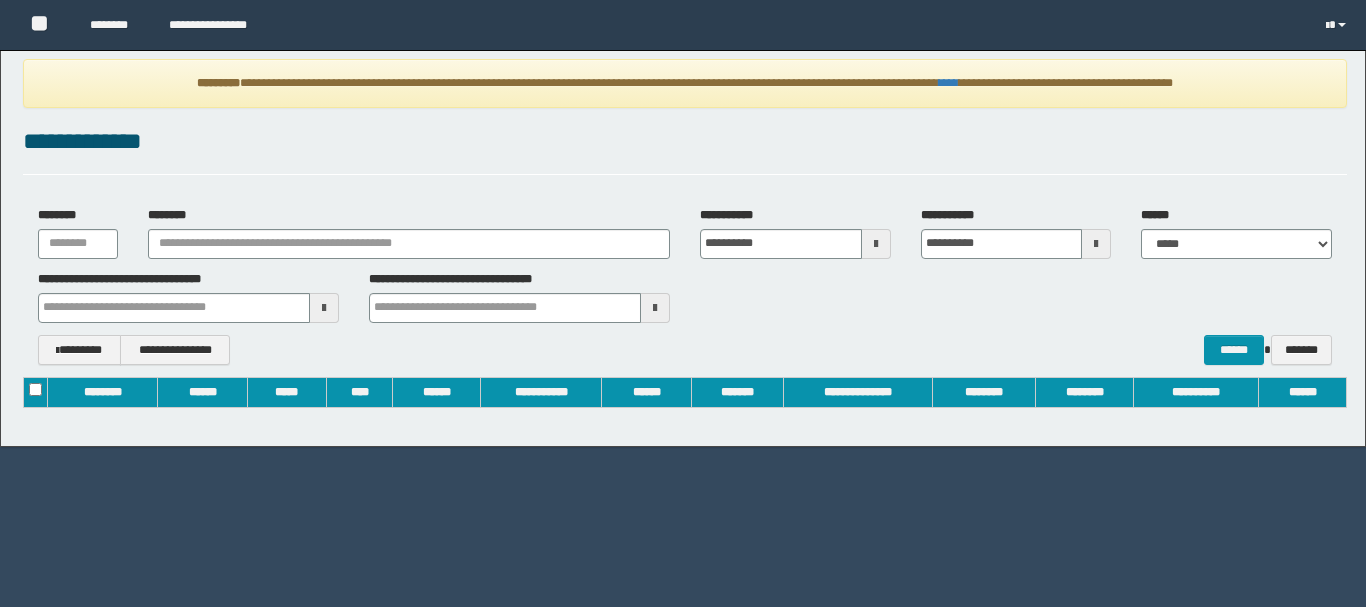 scroll, scrollTop: 0, scrollLeft: 0, axis: both 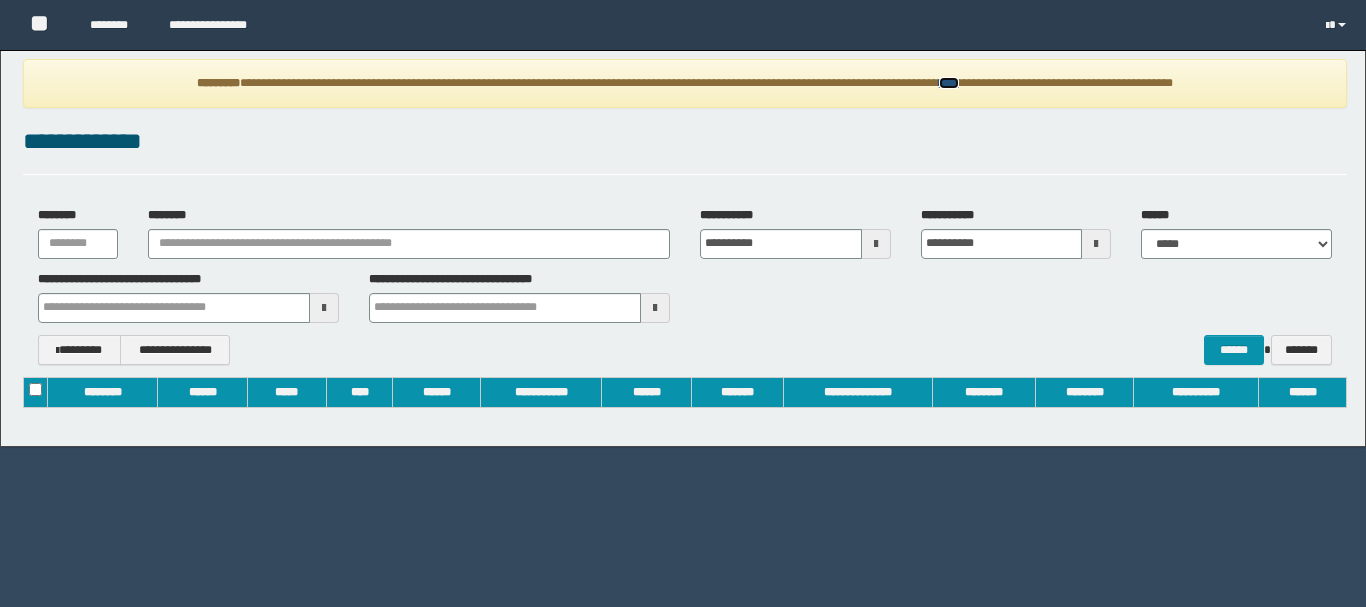 click on "****" at bounding box center [949, 83] 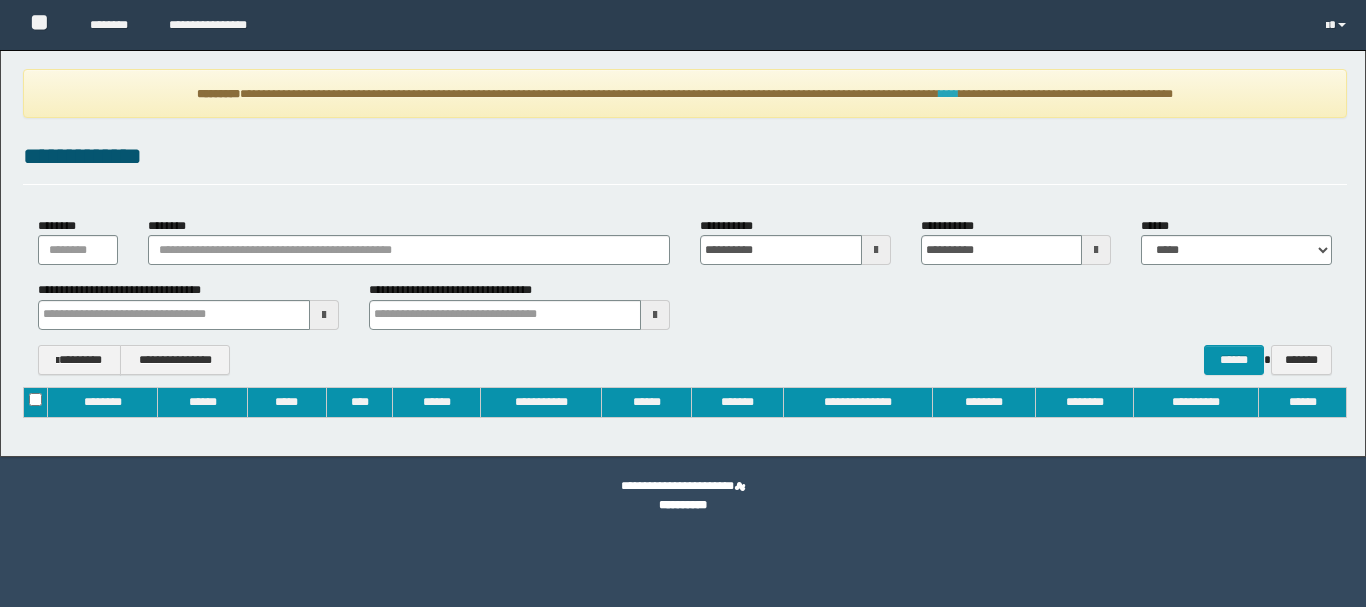type on "**********" 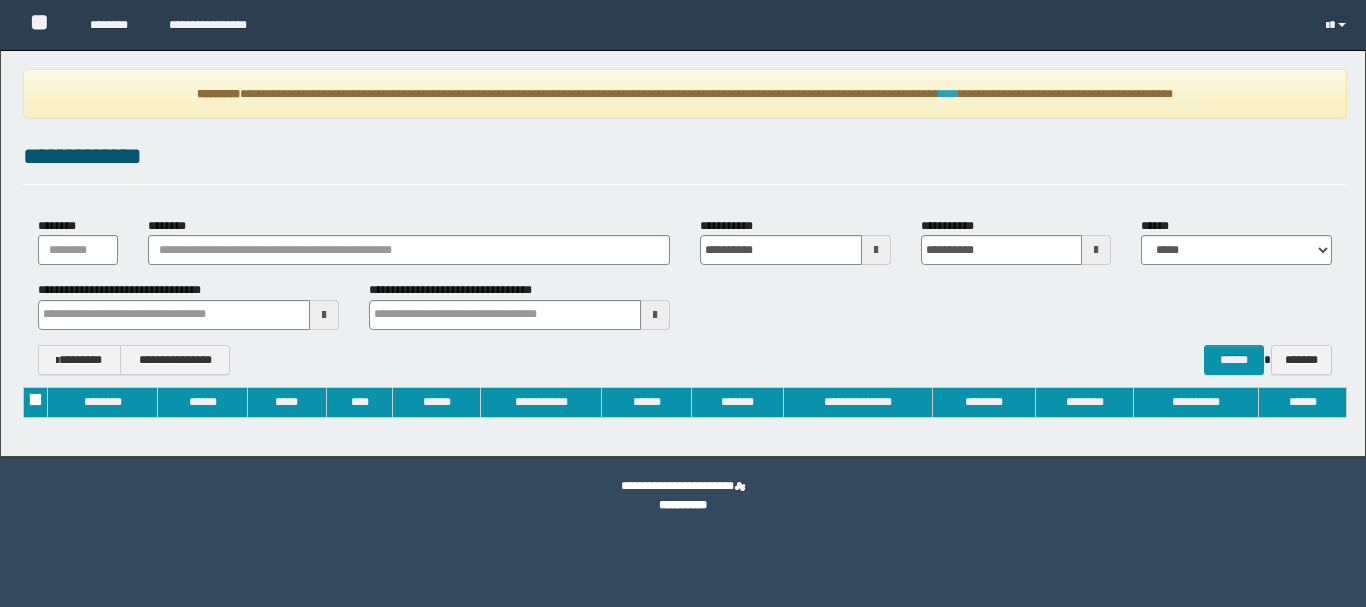 type on "**********" 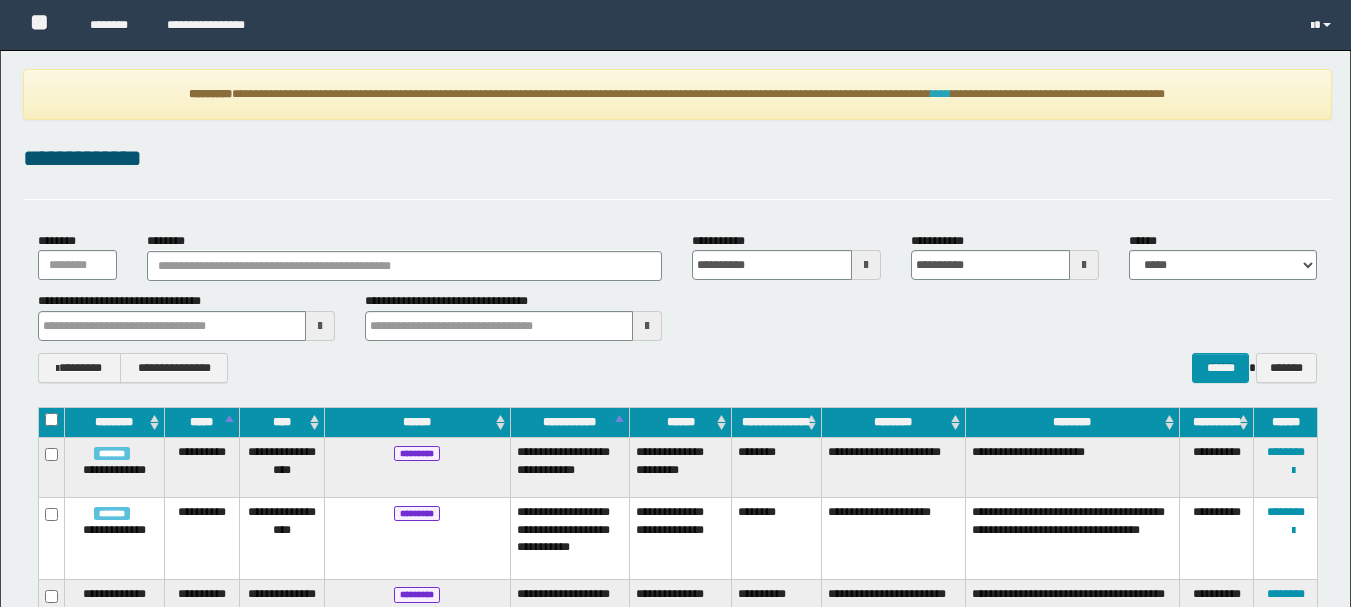 click on "****" at bounding box center [941, 94] 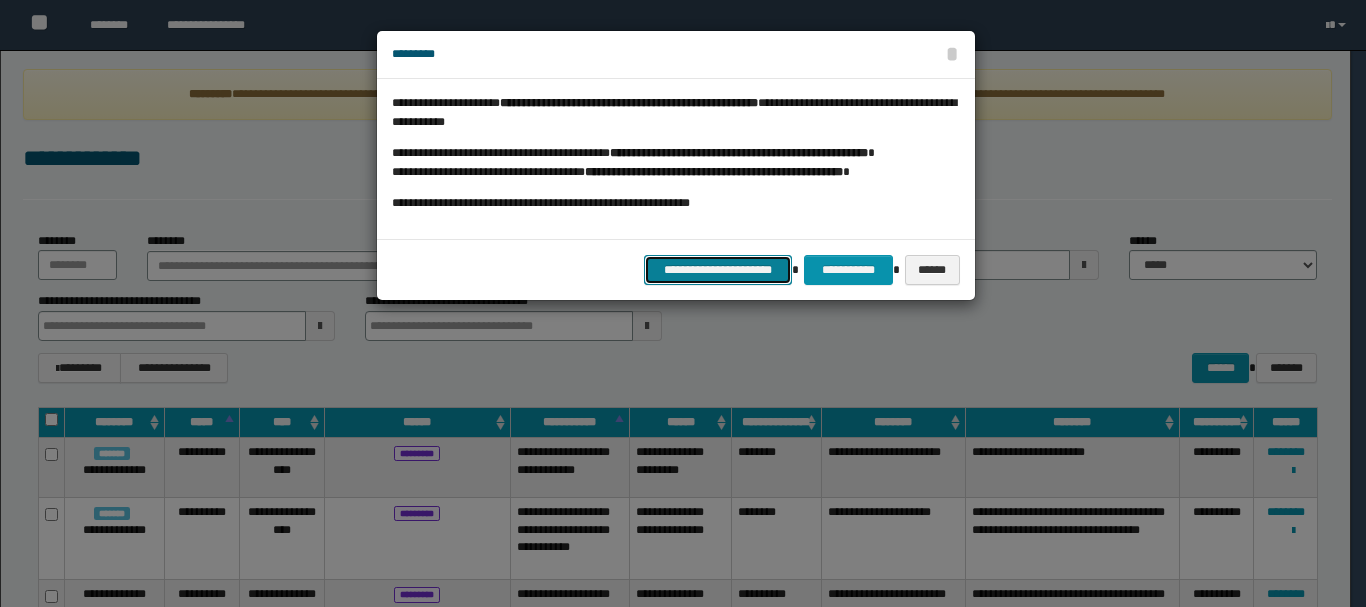 click on "**********" at bounding box center [718, 270] 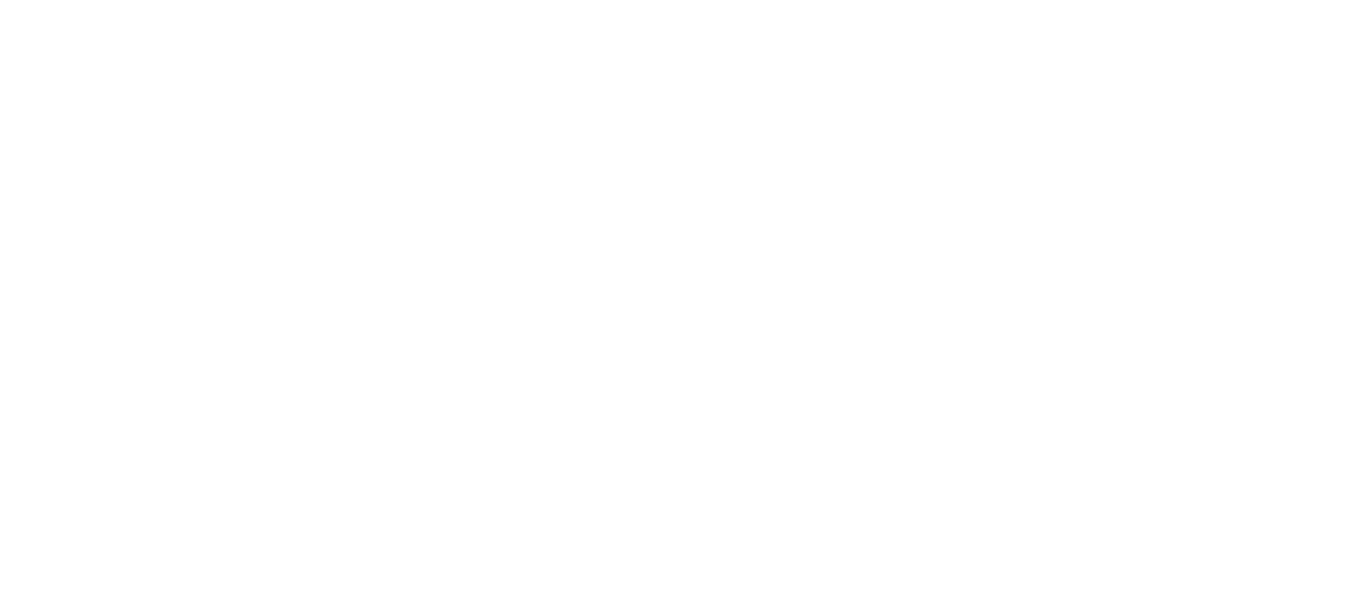 scroll, scrollTop: 0, scrollLeft: 0, axis: both 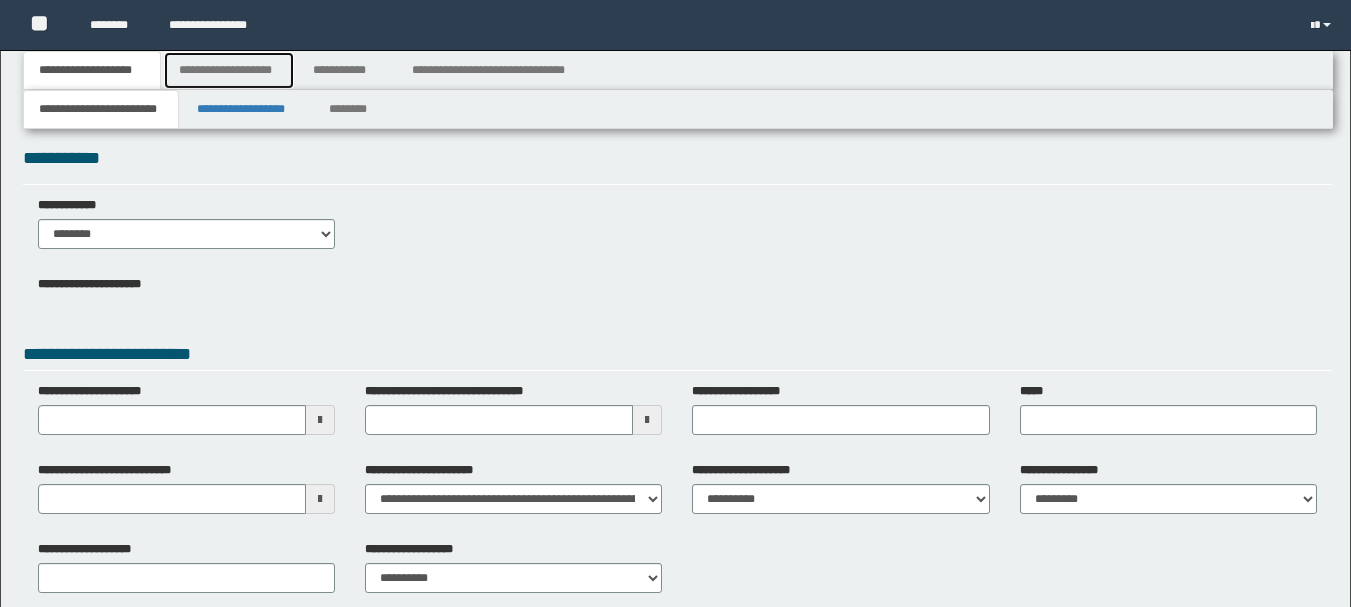 click on "**********" at bounding box center (229, 70) 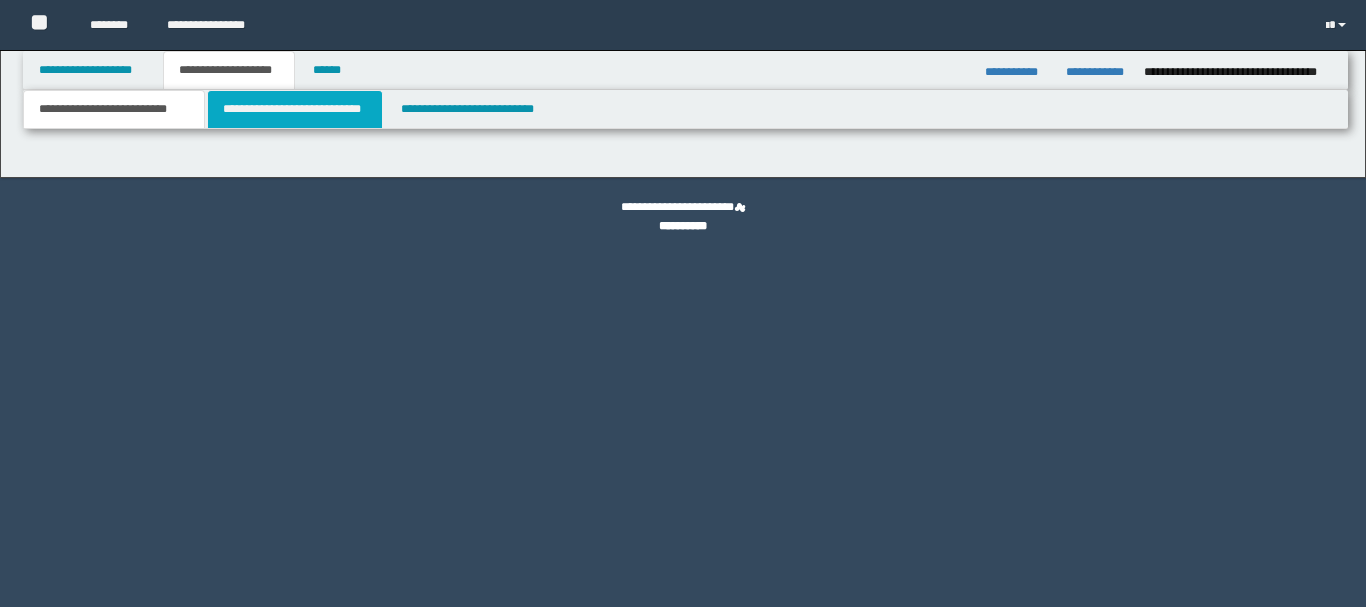 click on "**********" at bounding box center [295, 109] 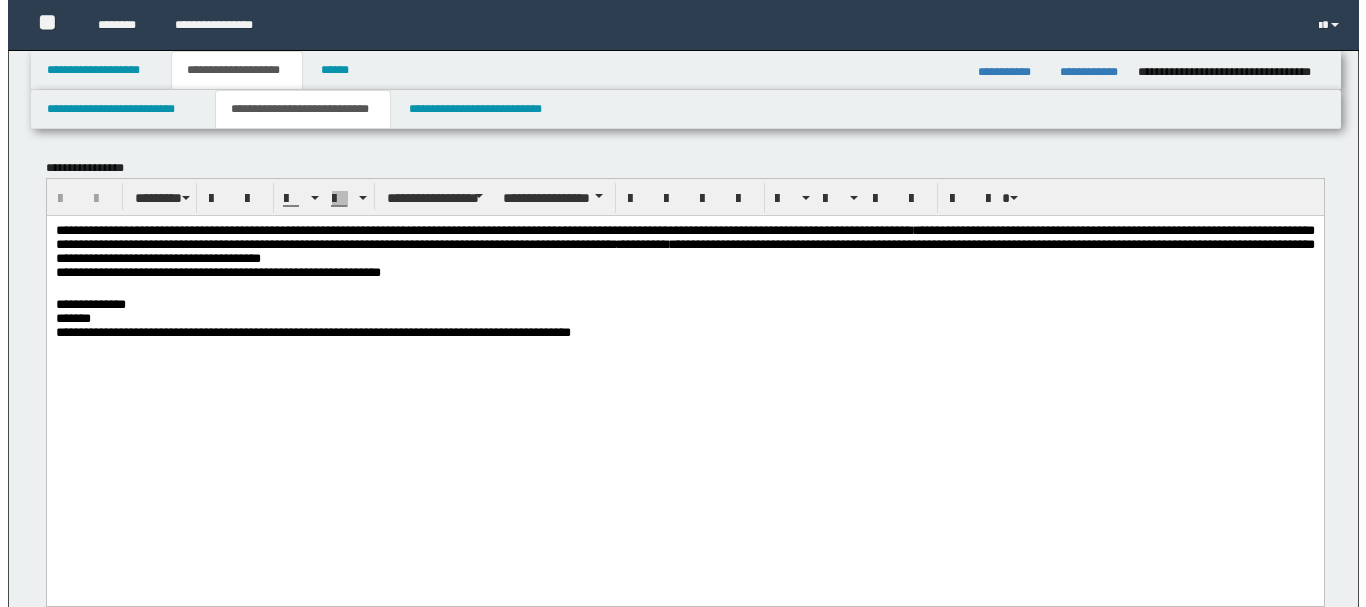 scroll, scrollTop: 0, scrollLeft: 0, axis: both 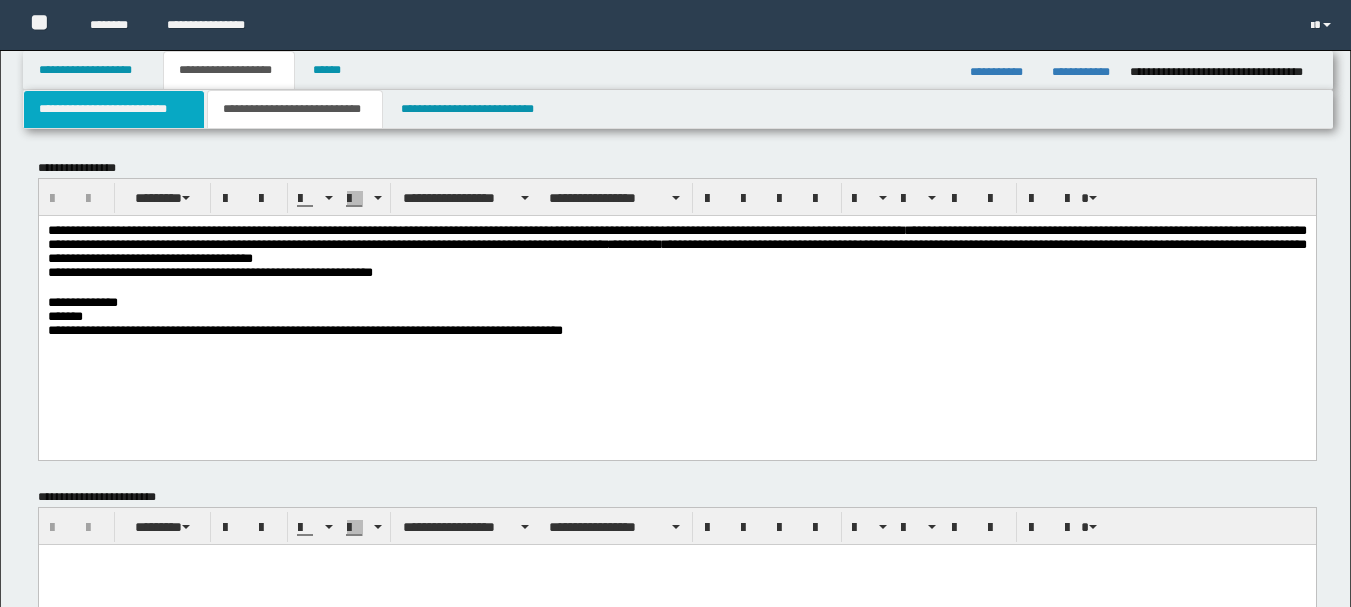 click on "**********" at bounding box center [114, 109] 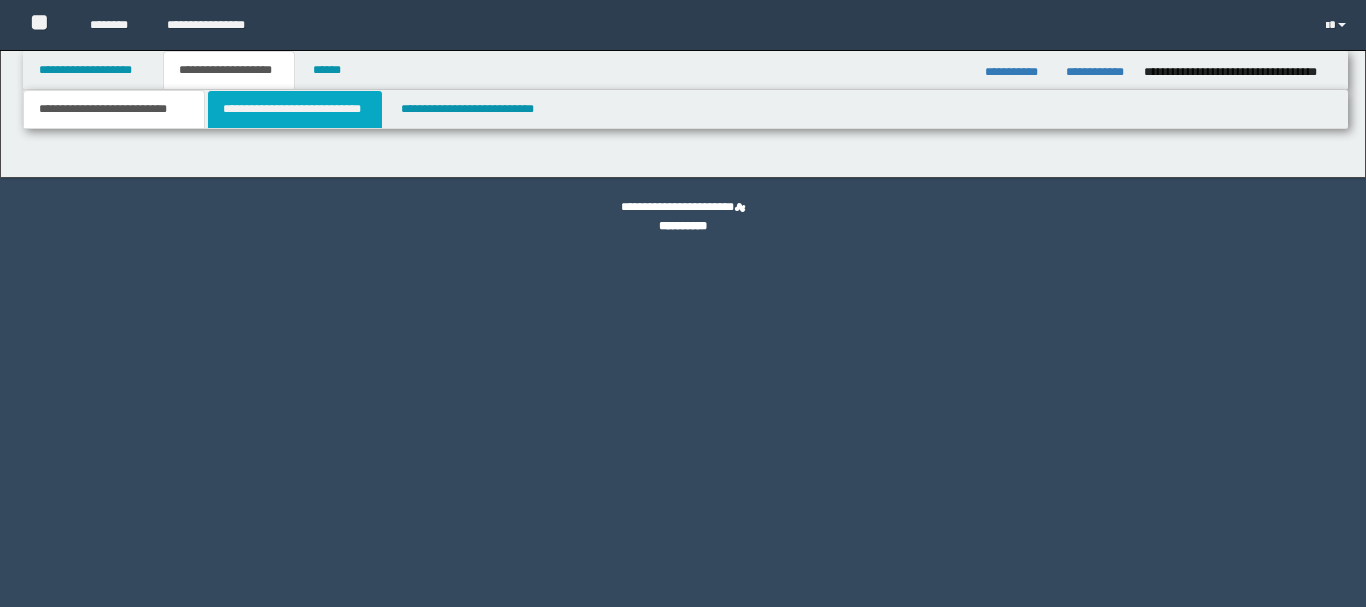 click on "**********" at bounding box center (295, 109) 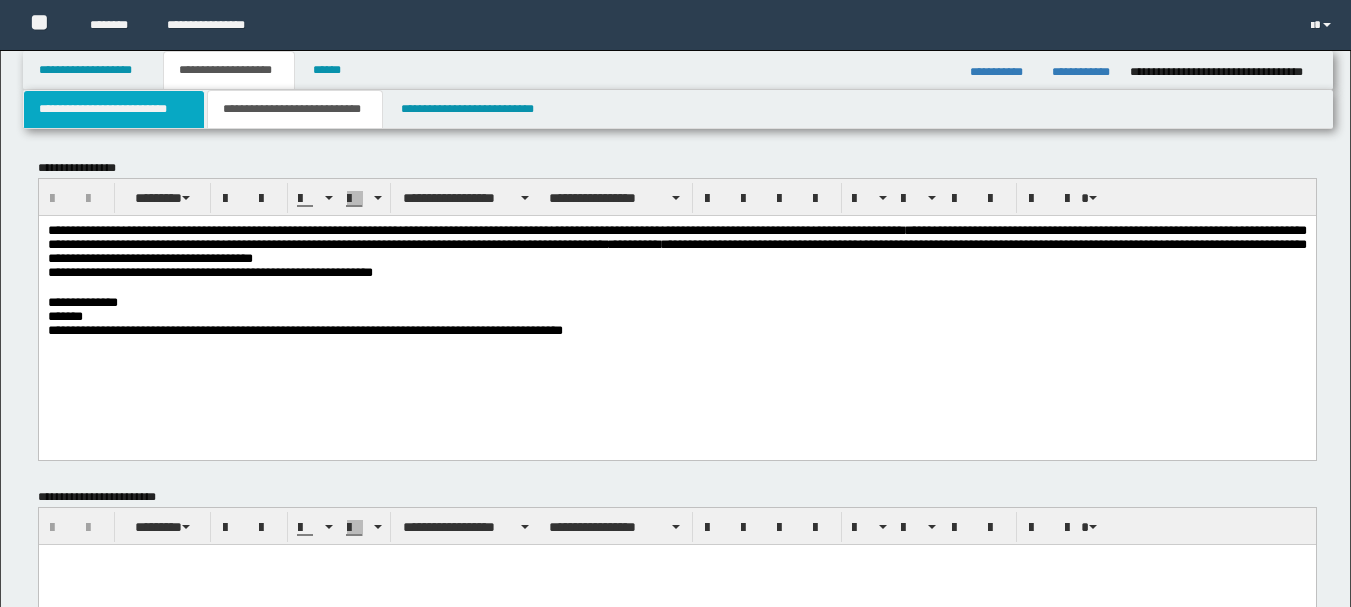 click on "**********" at bounding box center [114, 109] 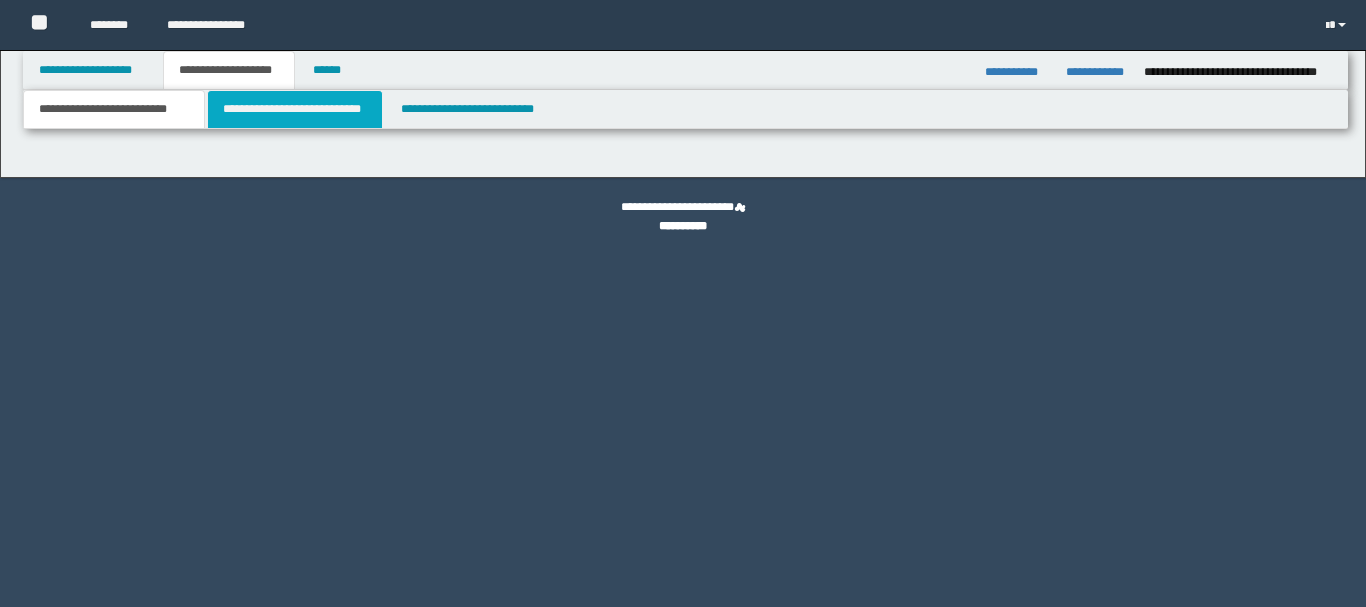 click on "**********" at bounding box center (295, 109) 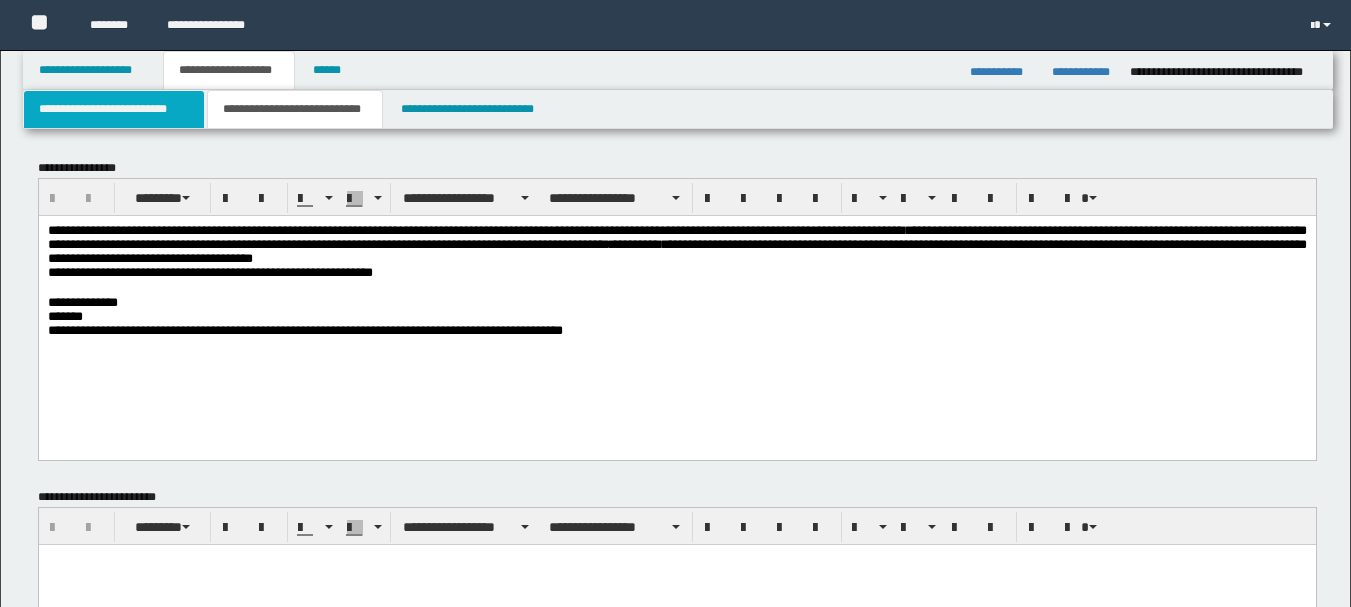 click on "**********" at bounding box center (114, 109) 